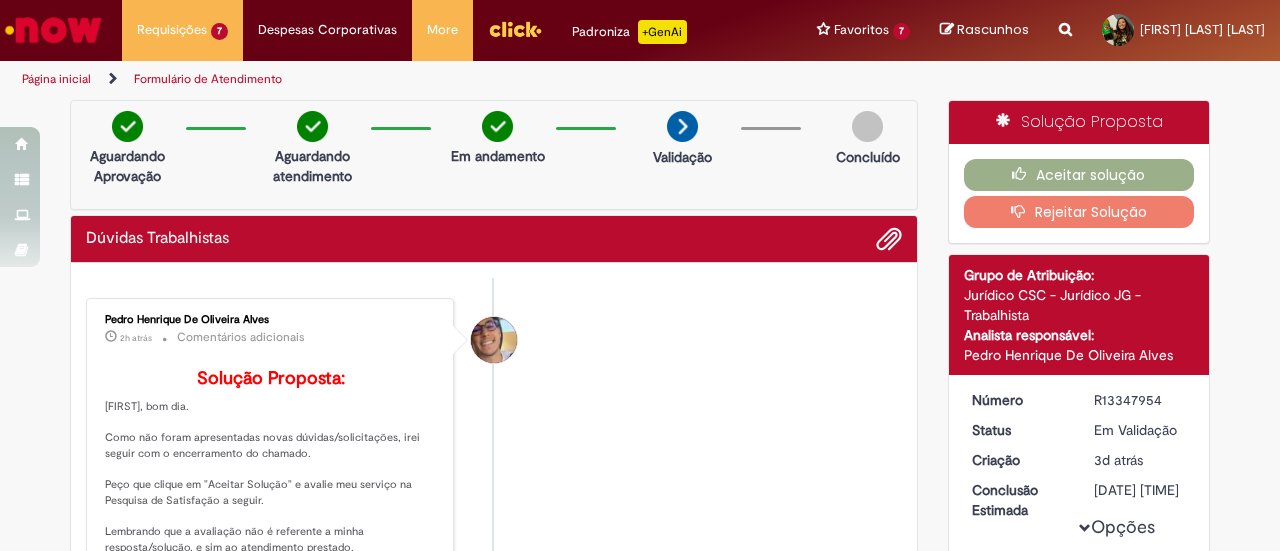 scroll, scrollTop: 0, scrollLeft: 0, axis: both 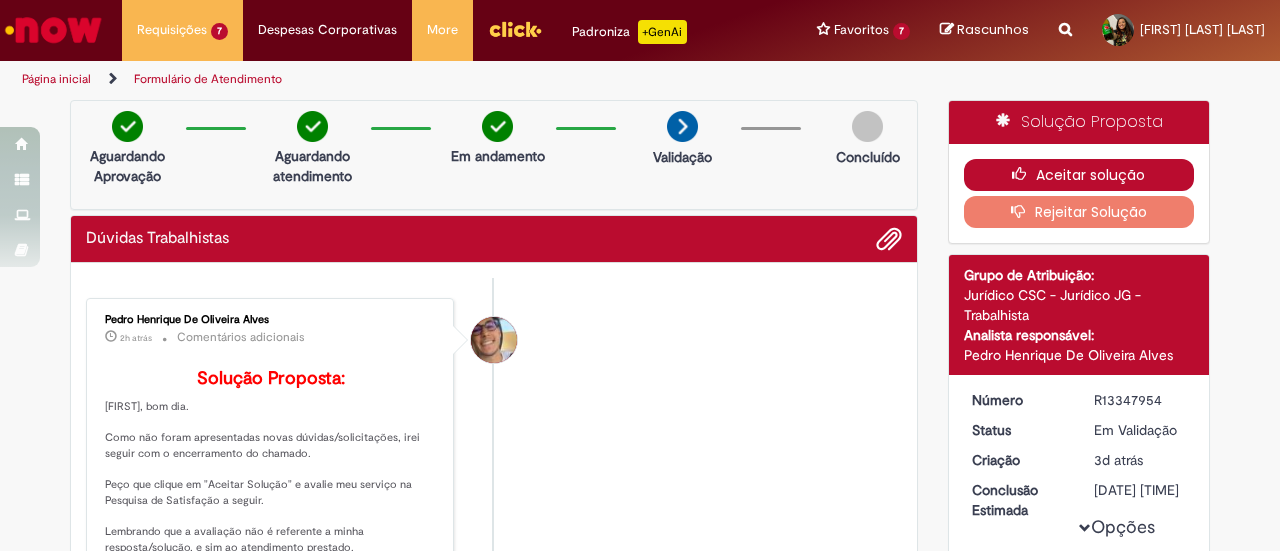 click on "Aceitar solução" at bounding box center (1079, 175) 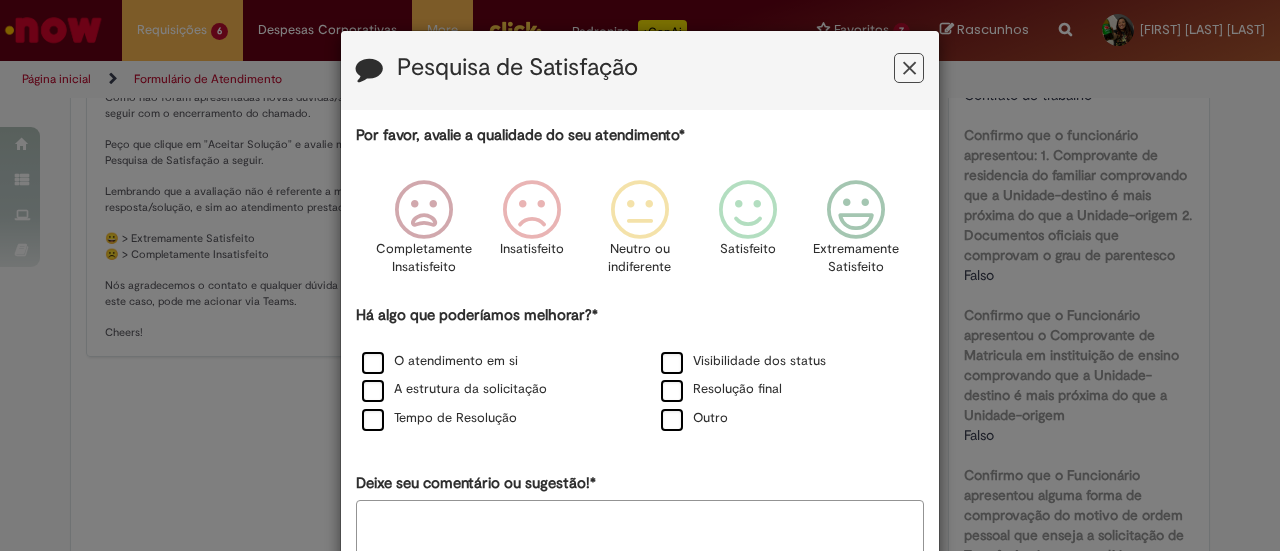 scroll, scrollTop: 452, scrollLeft: 0, axis: vertical 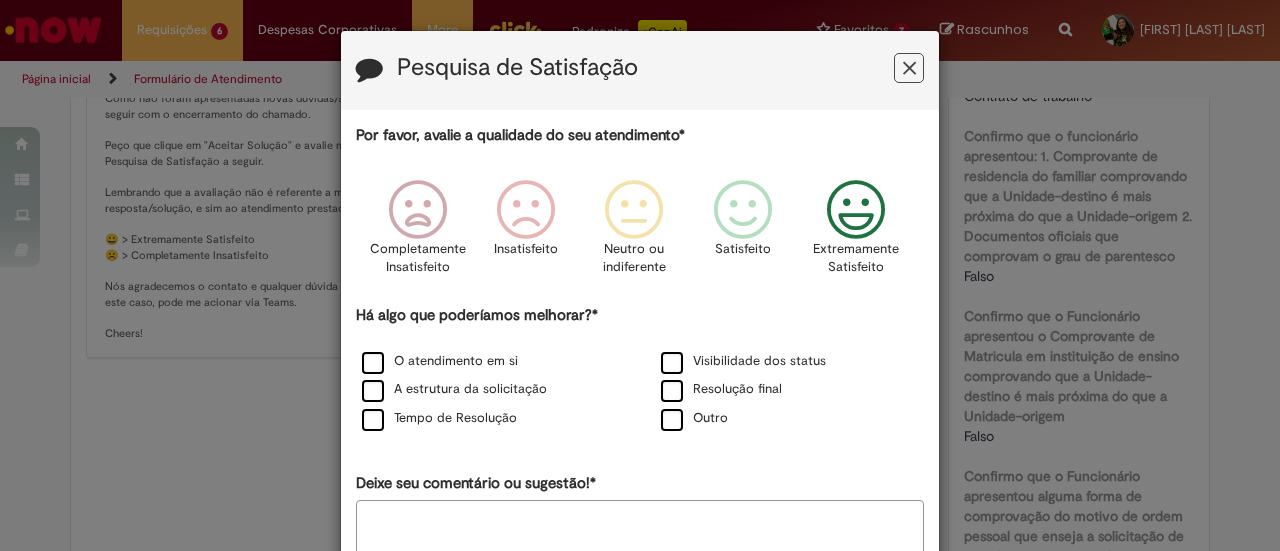 click on "Extremamente Satisfeito" at bounding box center (856, 258) 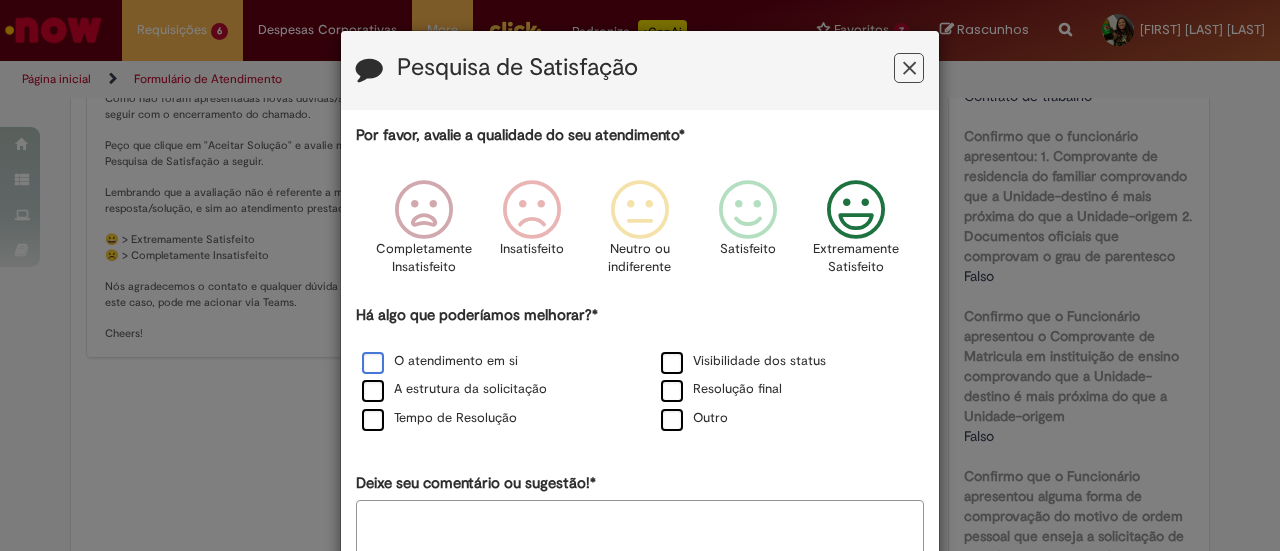 click on "O atendimento em si" at bounding box center [440, 361] 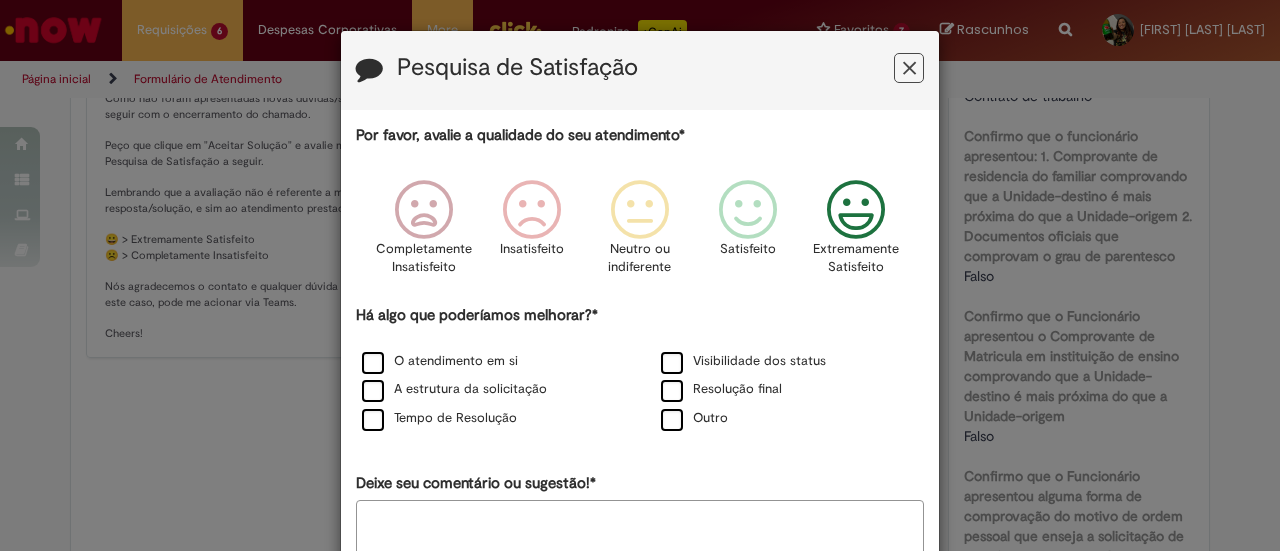 scroll, scrollTop: 119, scrollLeft: 0, axis: vertical 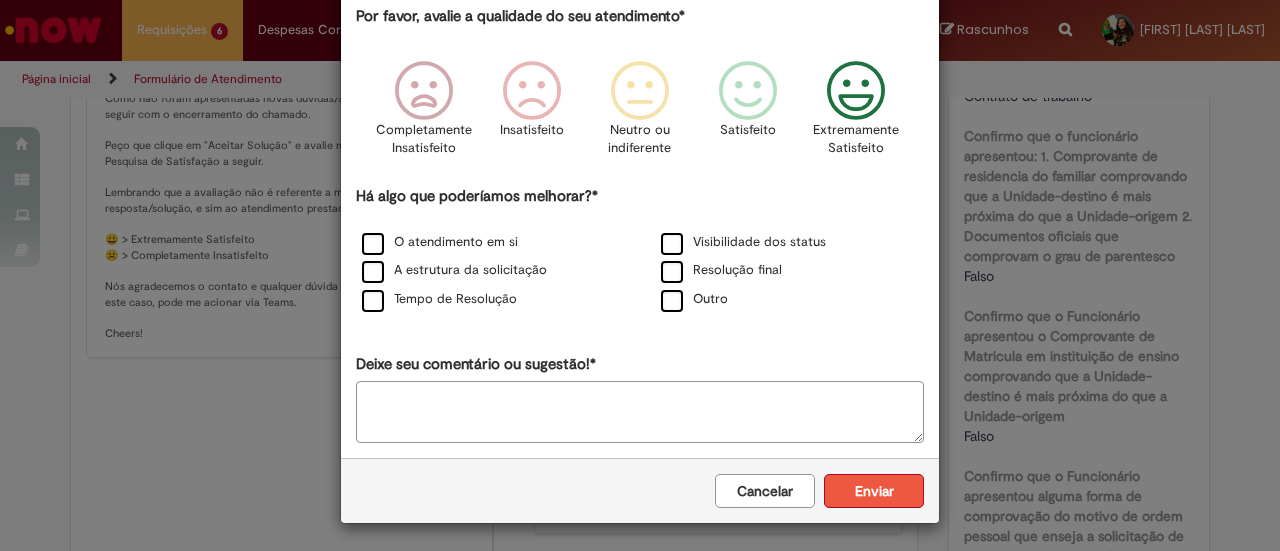 click on "Enviar" at bounding box center [874, 491] 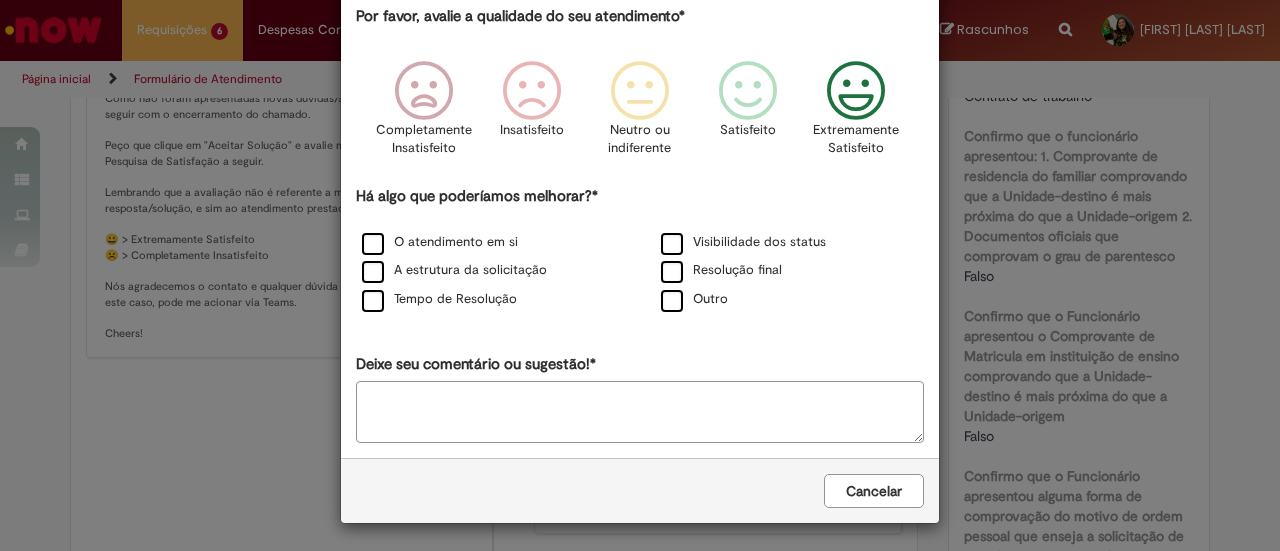 scroll, scrollTop: 0, scrollLeft: 0, axis: both 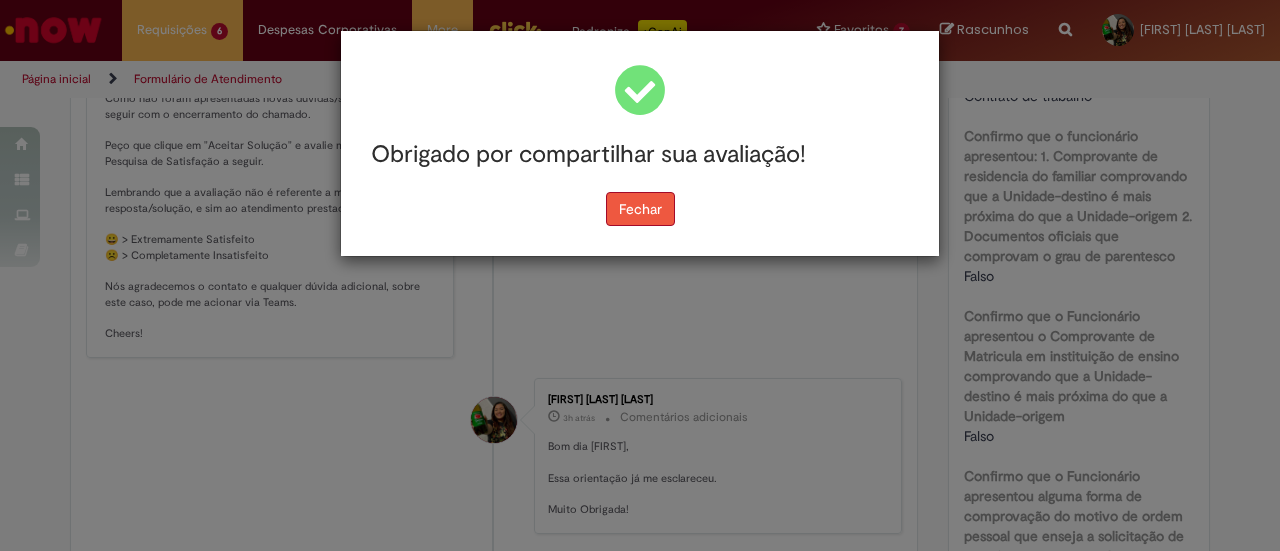click on "Fechar" at bounding box center (640, 209) 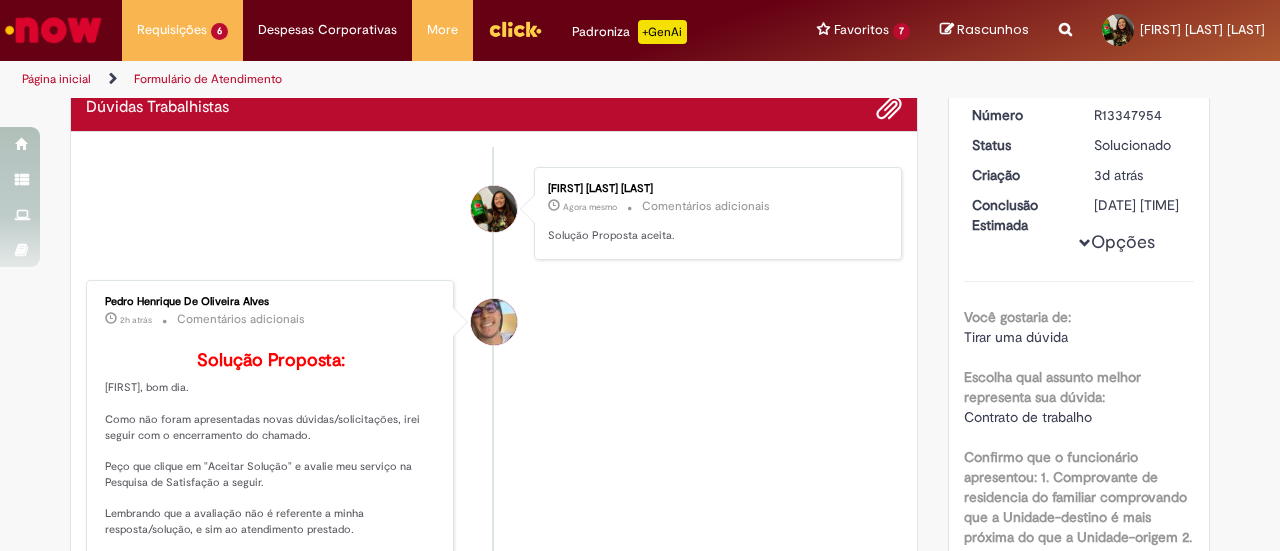 scroll, scrollTop: 0, scrollLeft: 0, axis: both 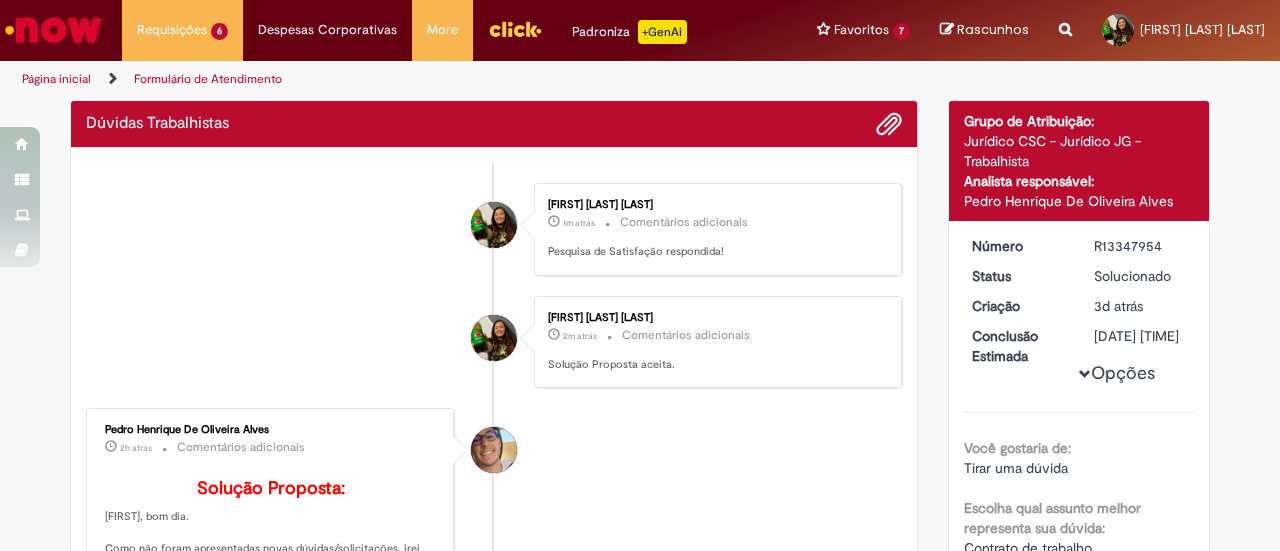 click at bounding box center [53, 30] 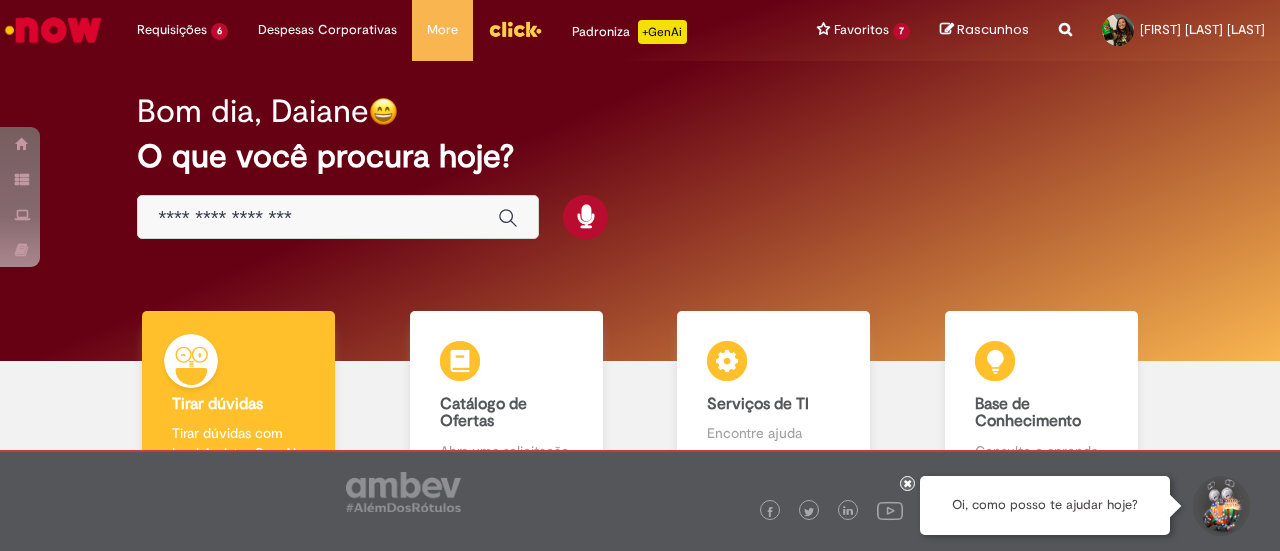 scroll, scrollTop: 0, scrollLeft: 0, axis: both 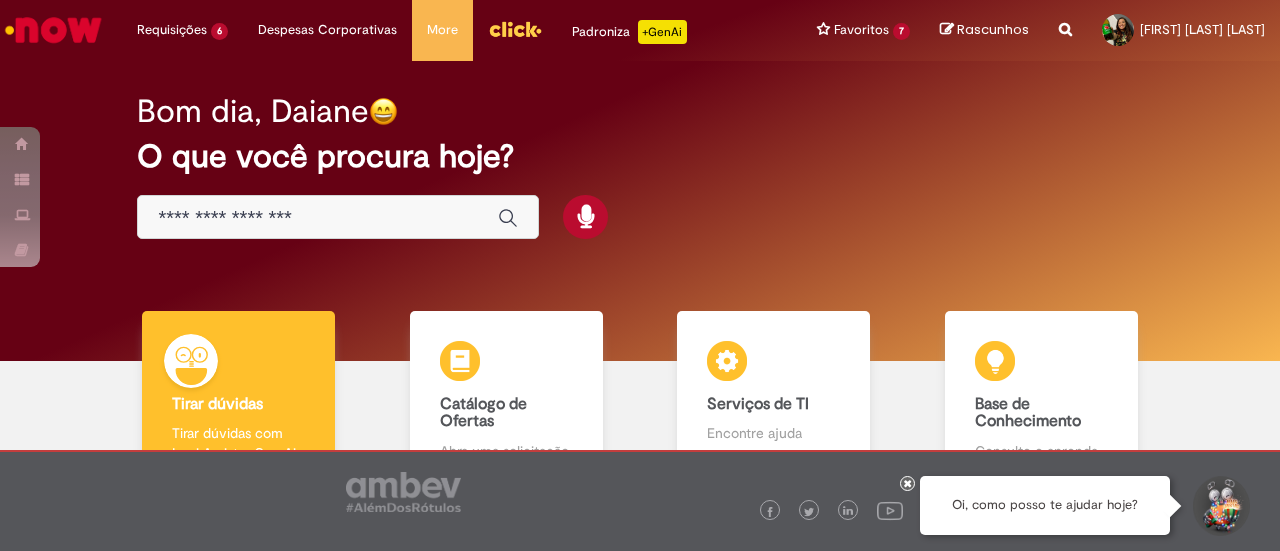 click at bounding box center [338, 217] 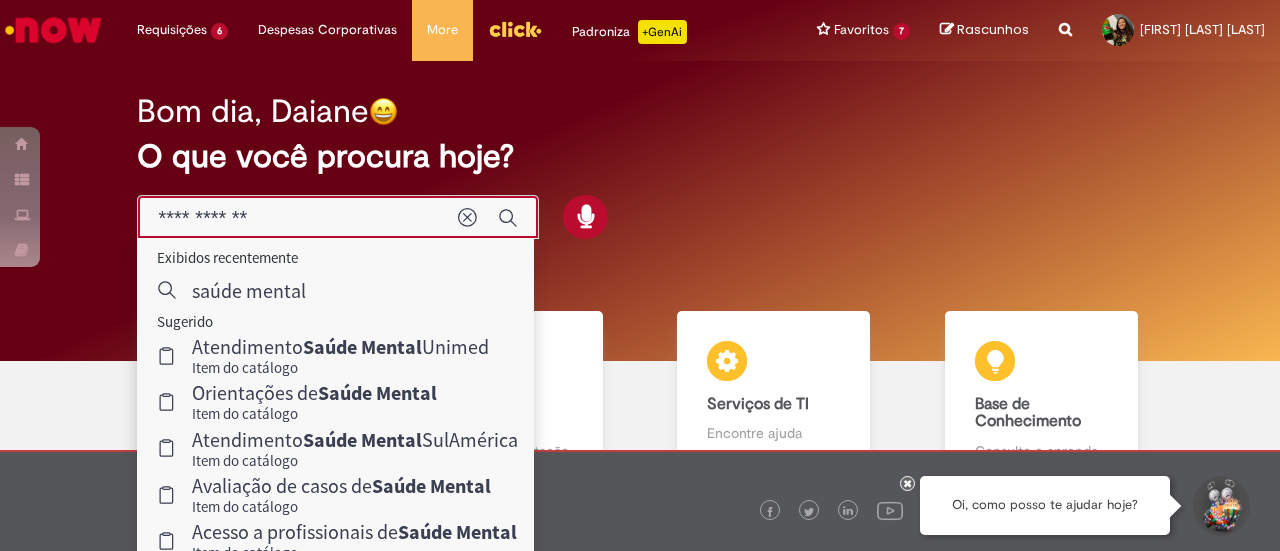 type on "**********" 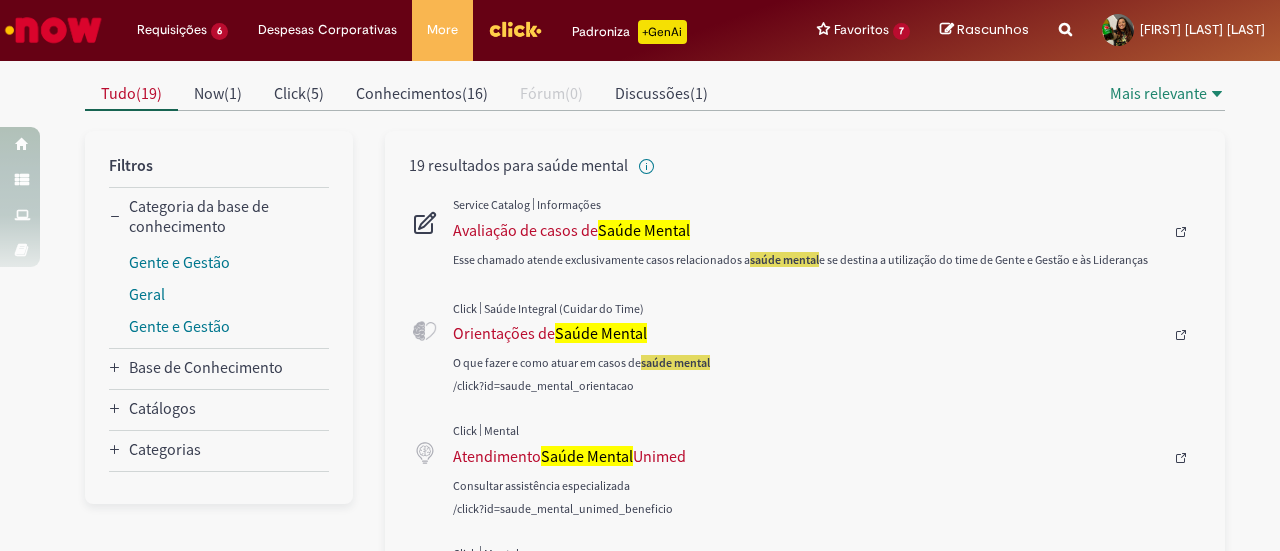 scroll, scrollTop: 181, scrollLeft: 0, axis: vertical 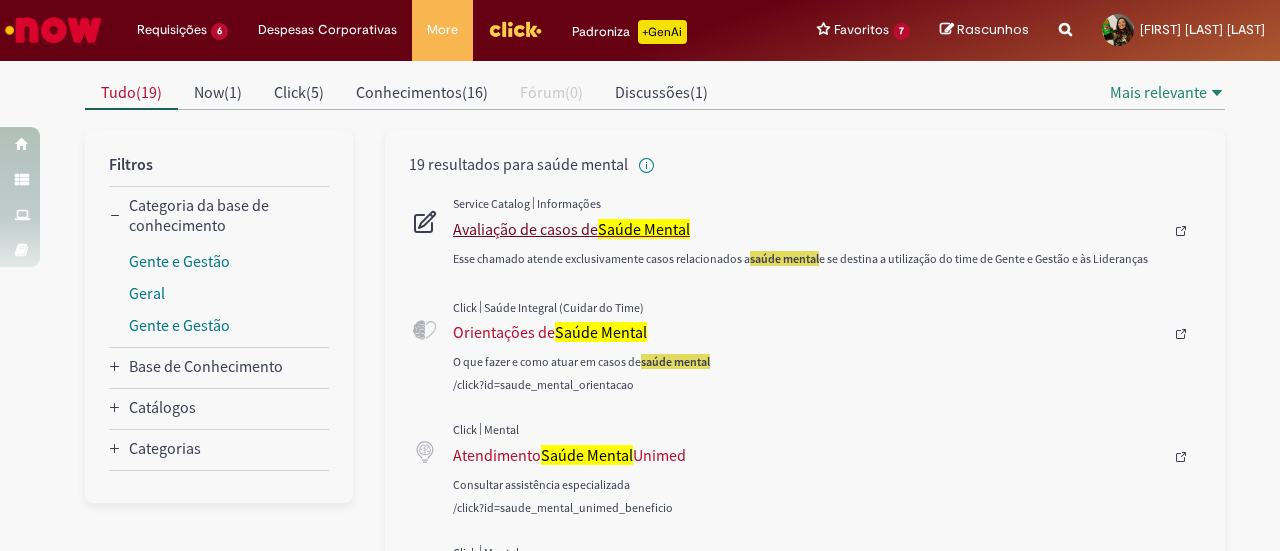 click on "Avaliação de casos de  Saúde Mental" at bounding box center (808, 229) 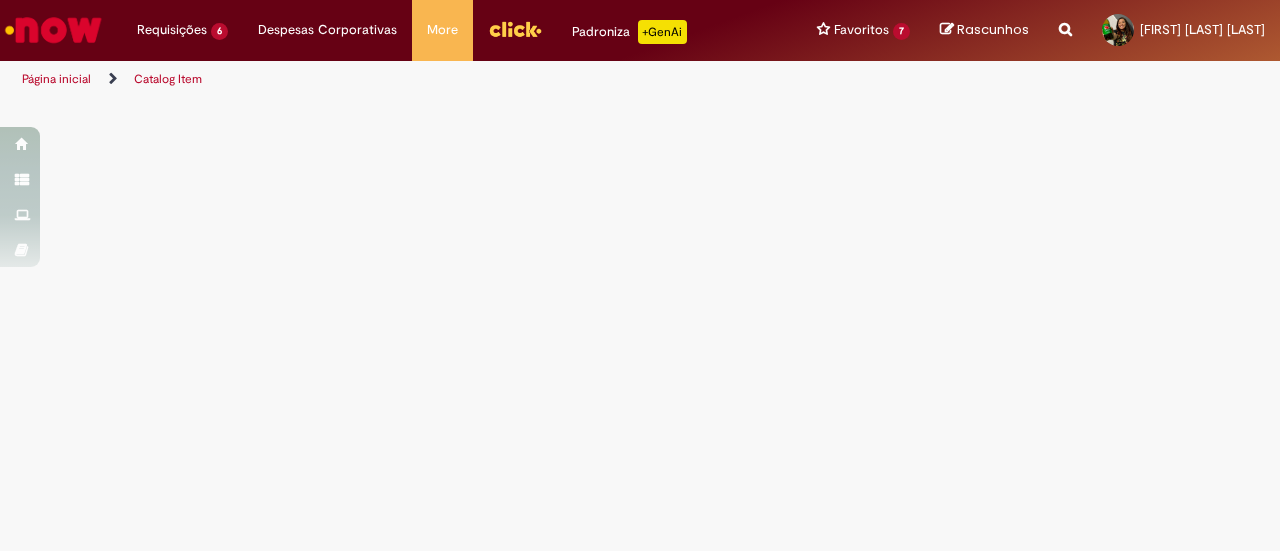 scroll, scrollTop: 0, scrollLeft: 0, axis: both 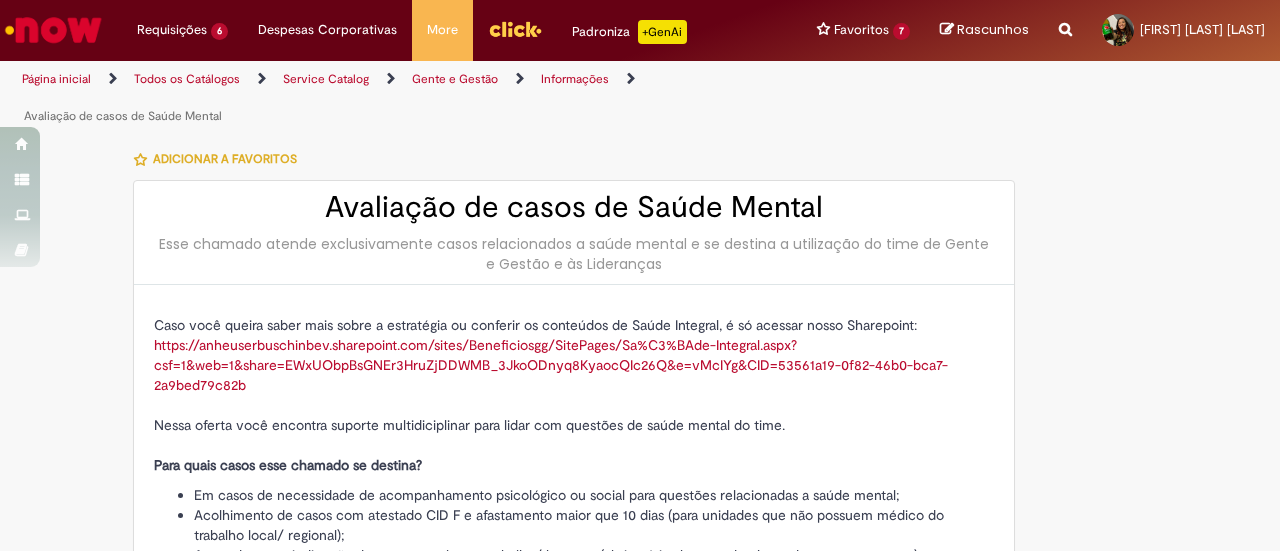 type on "********" 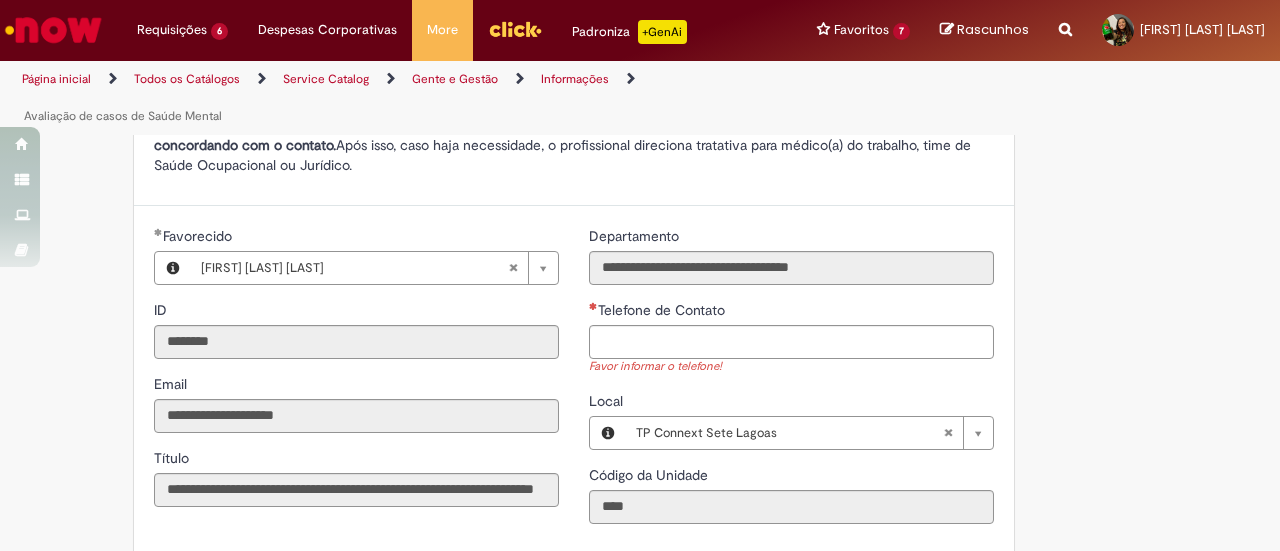 scroll, scrollTop: 751, scrollLeft: 0, axis: vertical 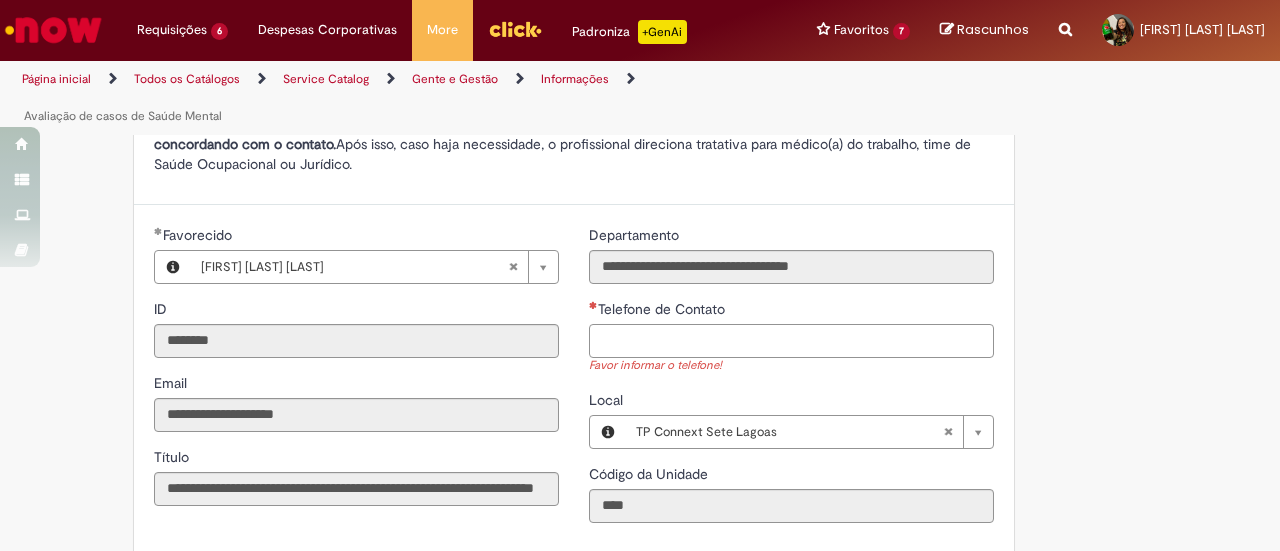 click on "Telefone de Contato" at bounding box center [791, 341] 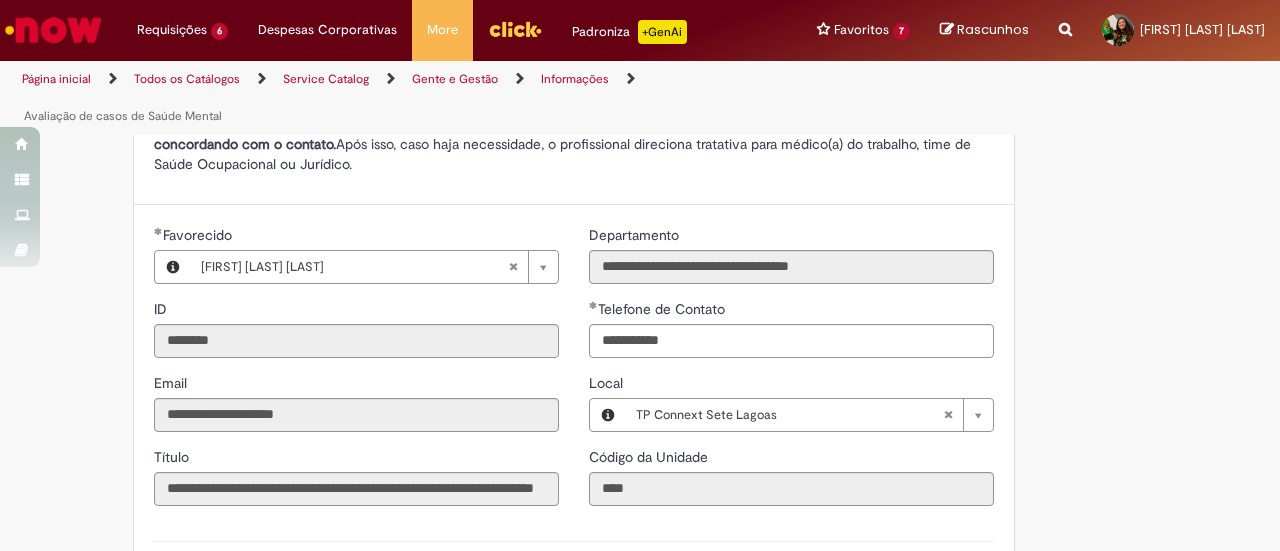 type on "**********" 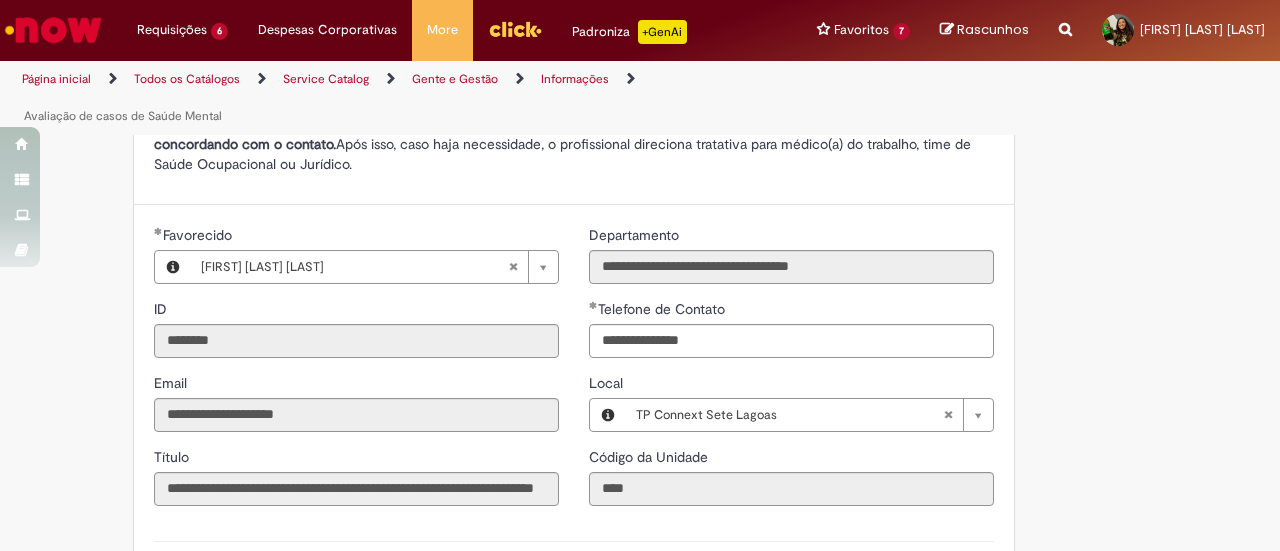 click on "Página inicial
Todos os Catálogos     Service Catalog     Gente e Gestão     Informações       Avaliação de casos de Saúde Mental" at bounding box center (640, 98) 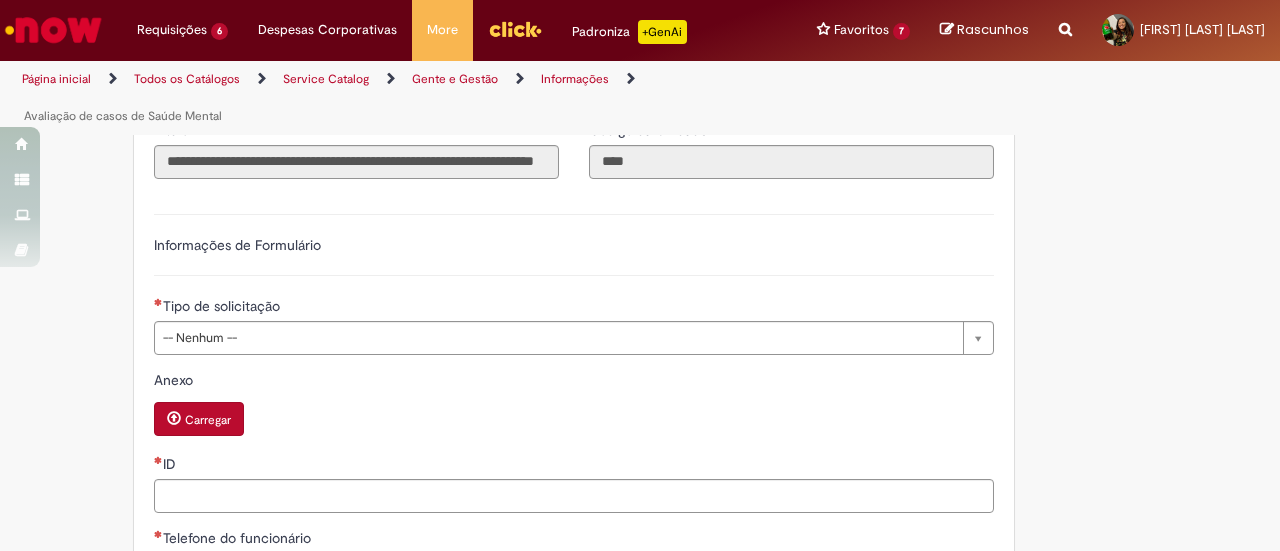scroll, scrollTop: 1079, scrollLeft: 0, axis: vertical 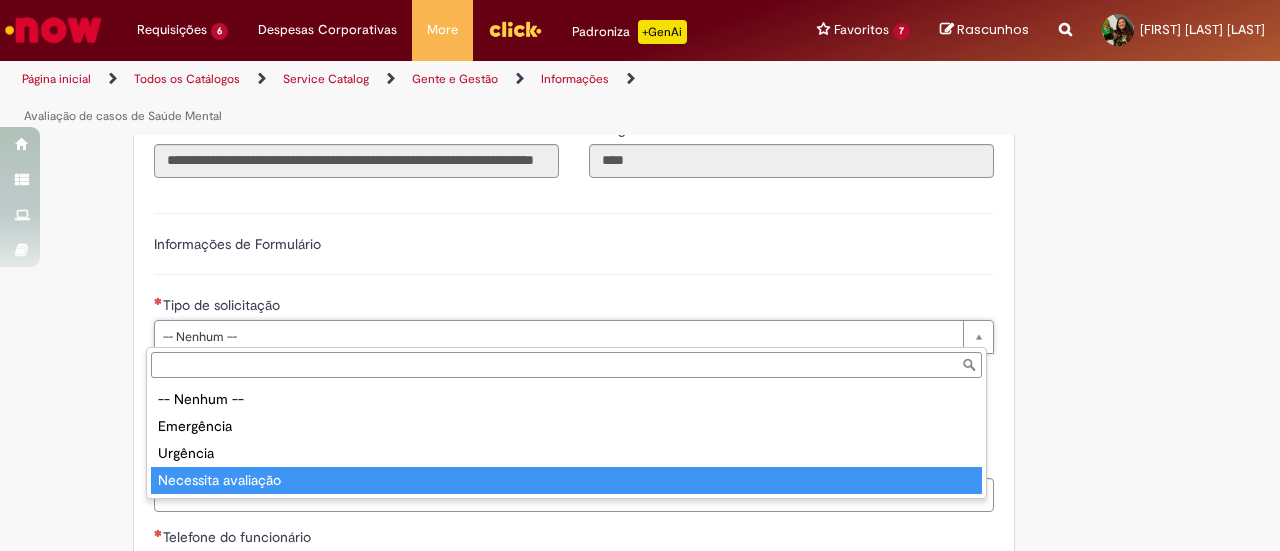 type on "**********" 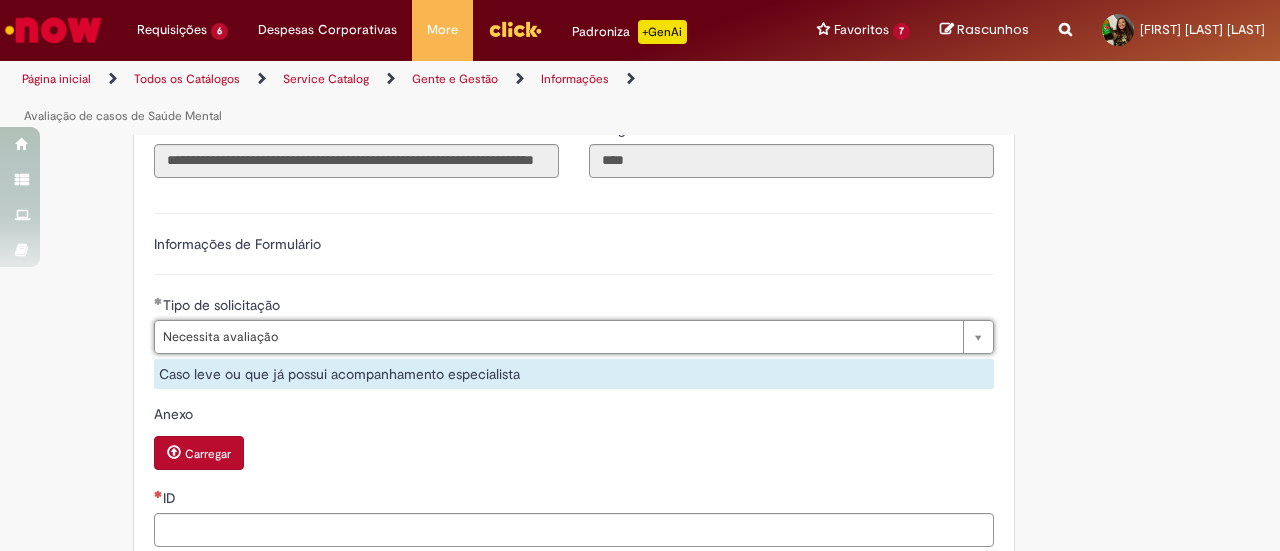 click on "Anexo
Carregar" at bounding box center (574, 439) 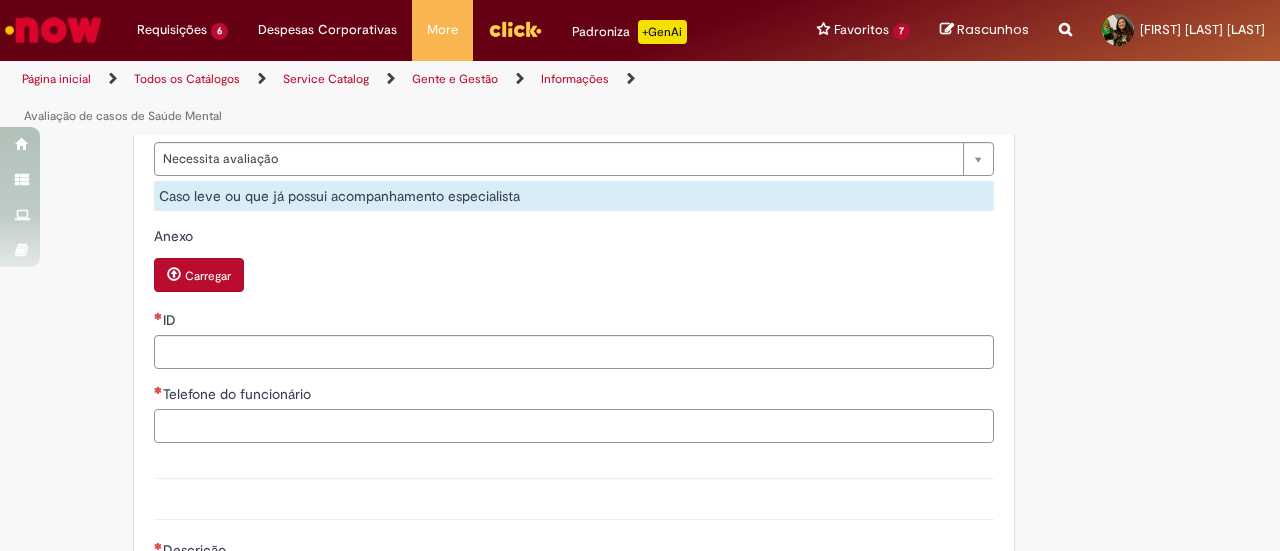 click on "Telefone do funcionário" at bounding box center [574, 426] 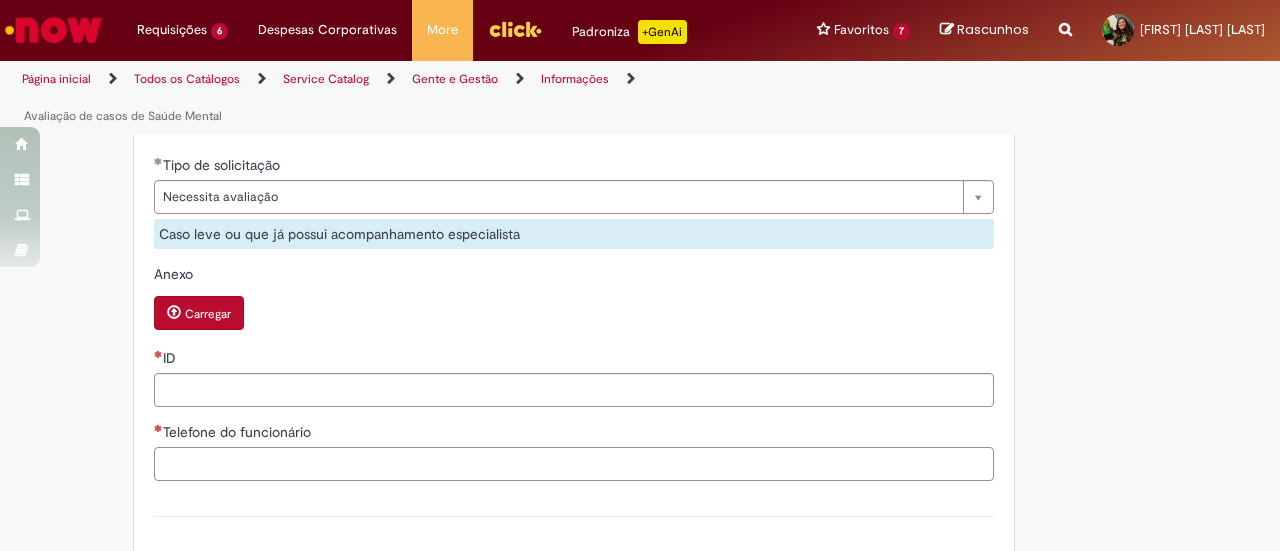 scroll, scrollTop: 1176, scrollLeft: 0, axis: vertical 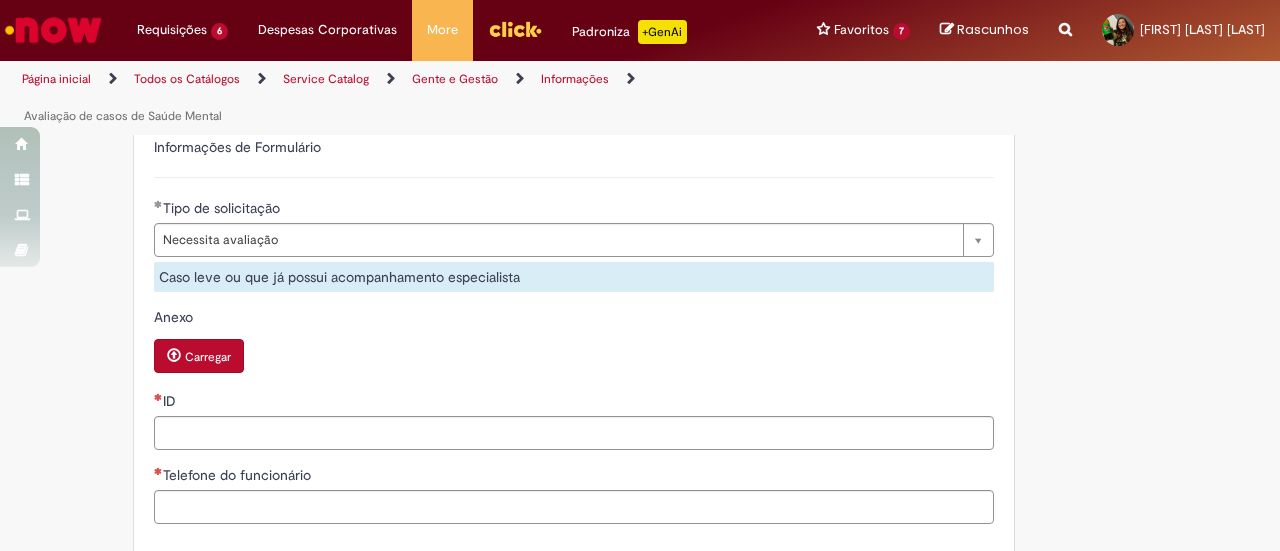 click at bounding box center [174, 355] 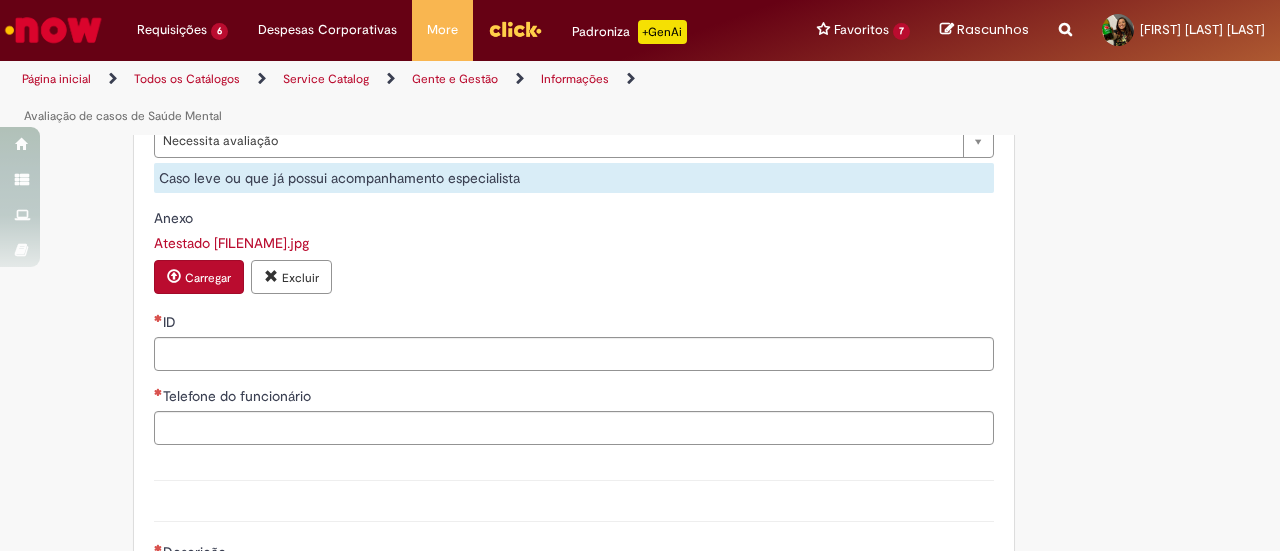 scroll, scrollTop: 1276, scrollLeft: 0, axis: vertical 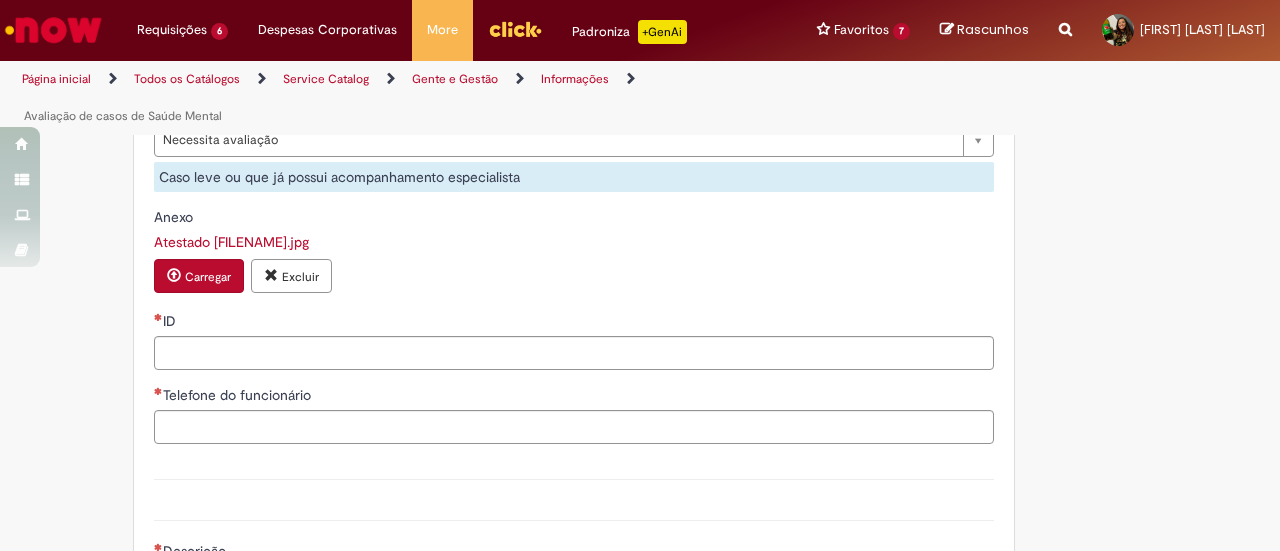 type 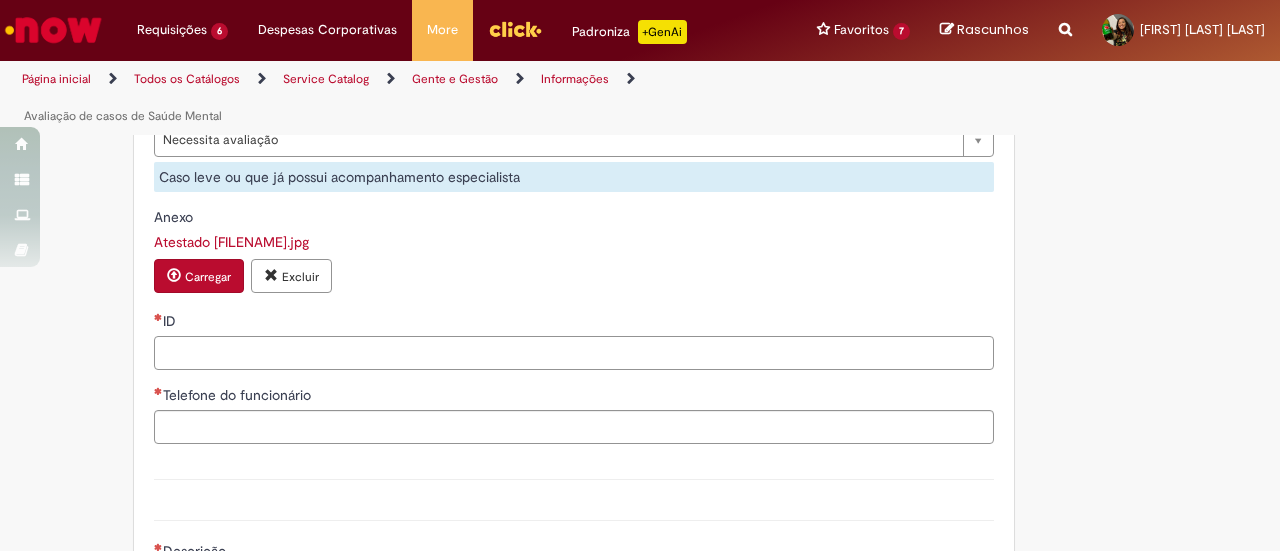 click on "ID" at bounding box center [574, 353] 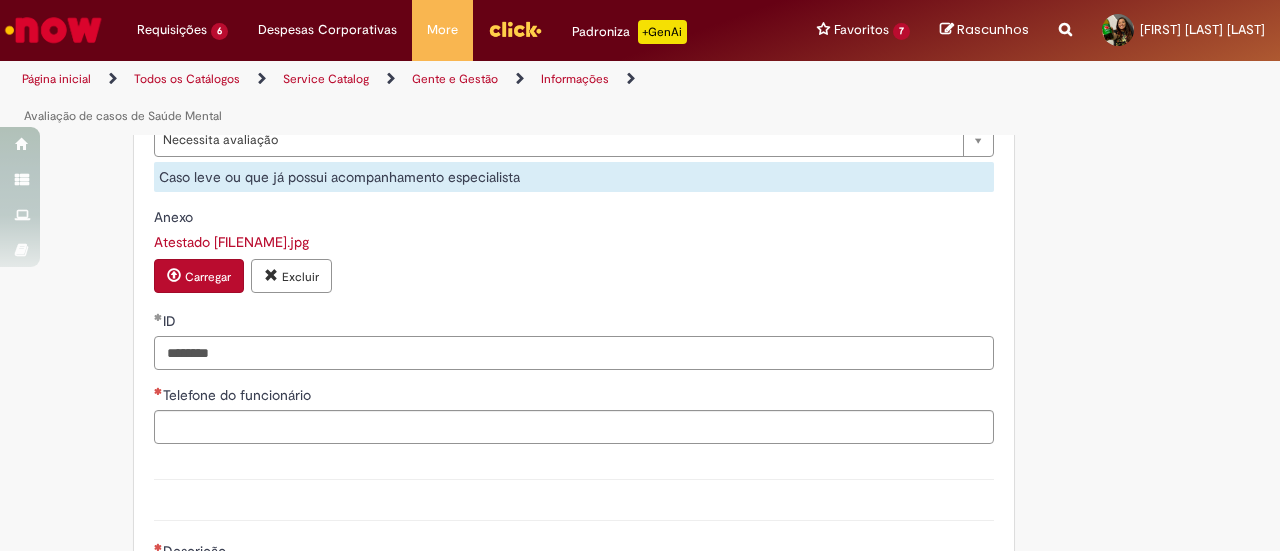 type on "********" 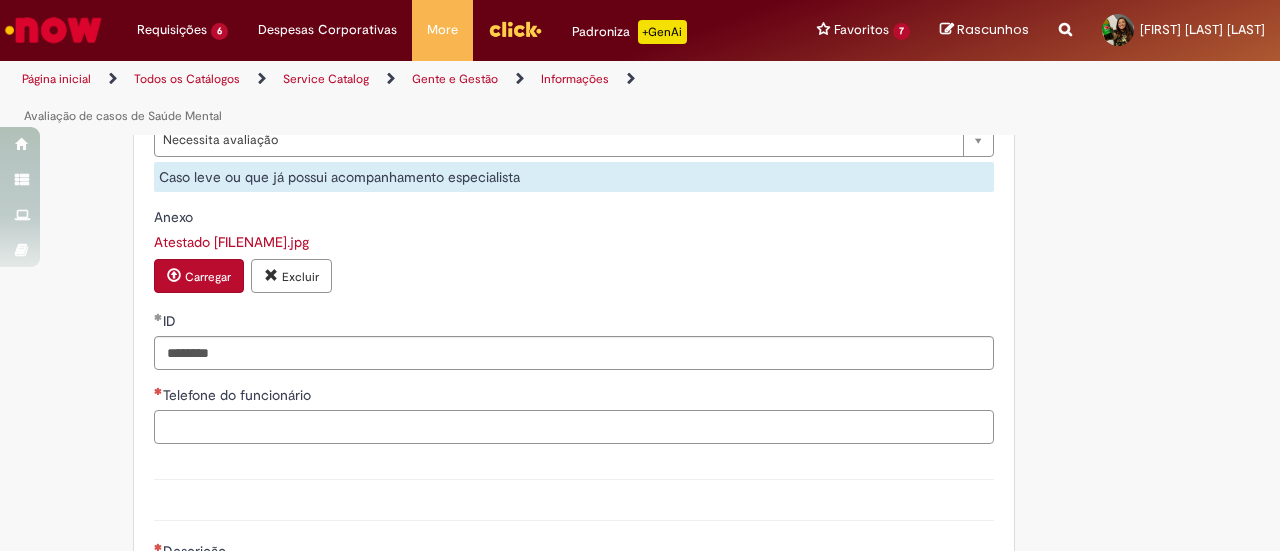 click on "Telefone do funcionário" at bounding box center (574, 427) 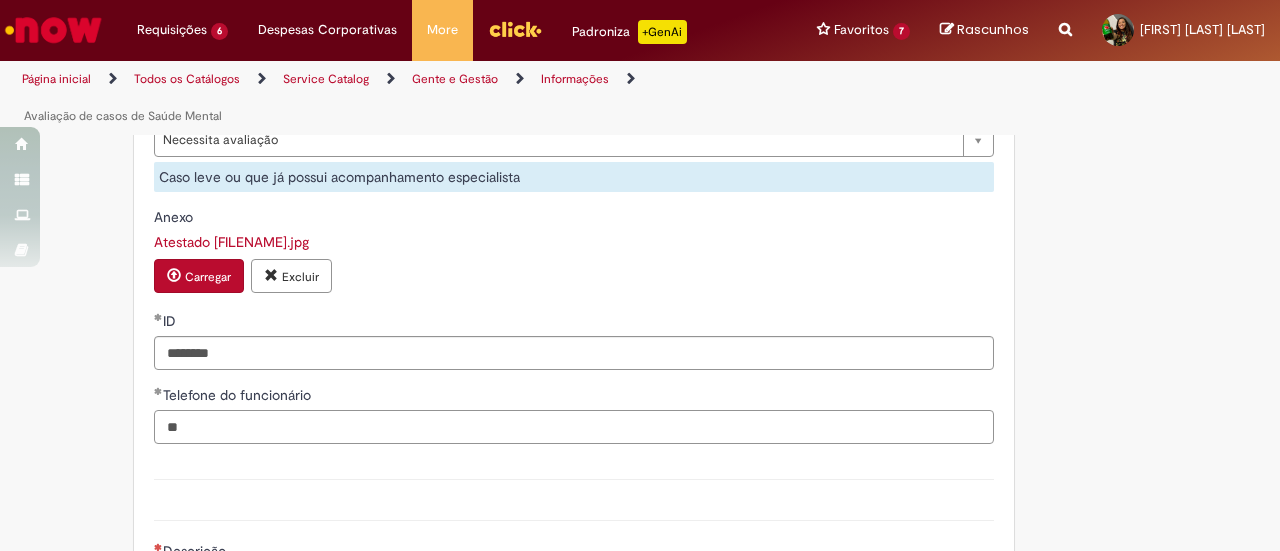 type on "*" 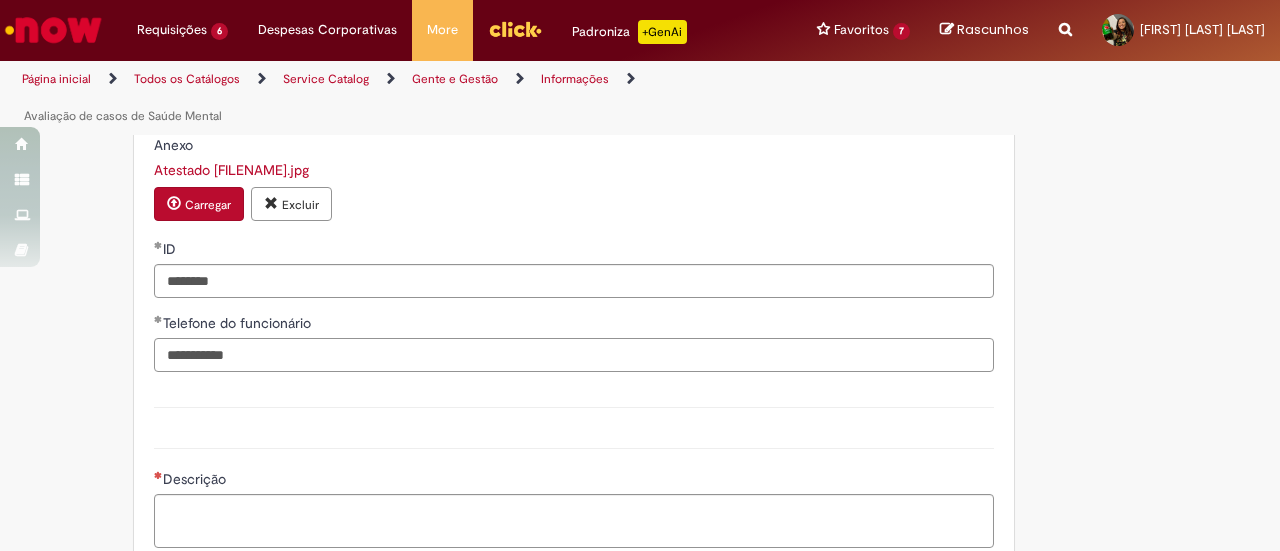 scroll, scrollTop: 1347, scrollLeft: 0, axis: vertical 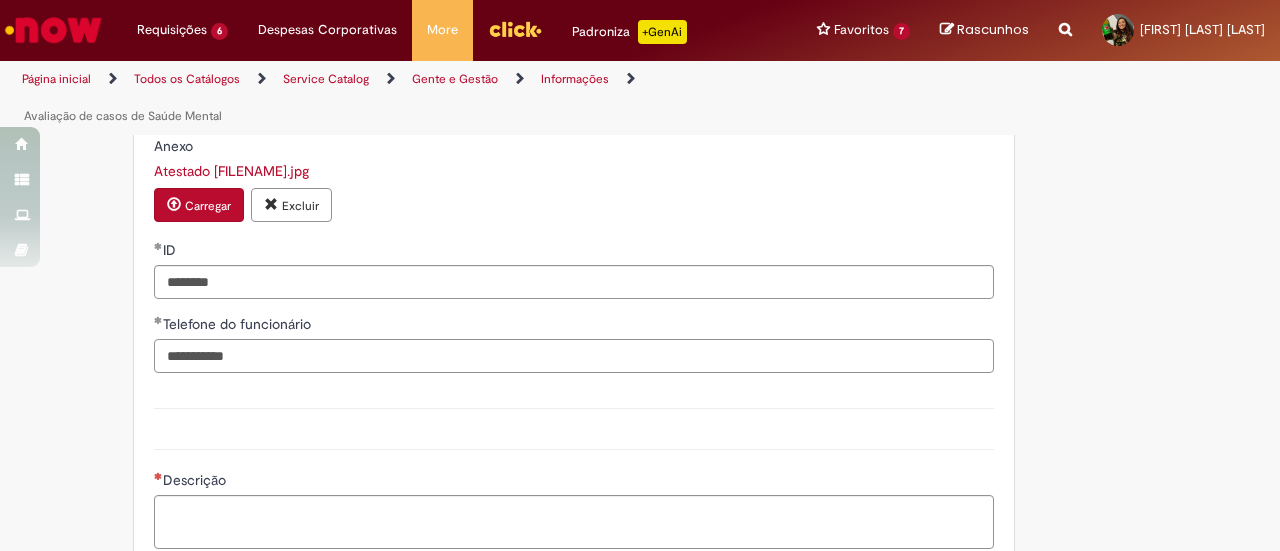 type on "**********" 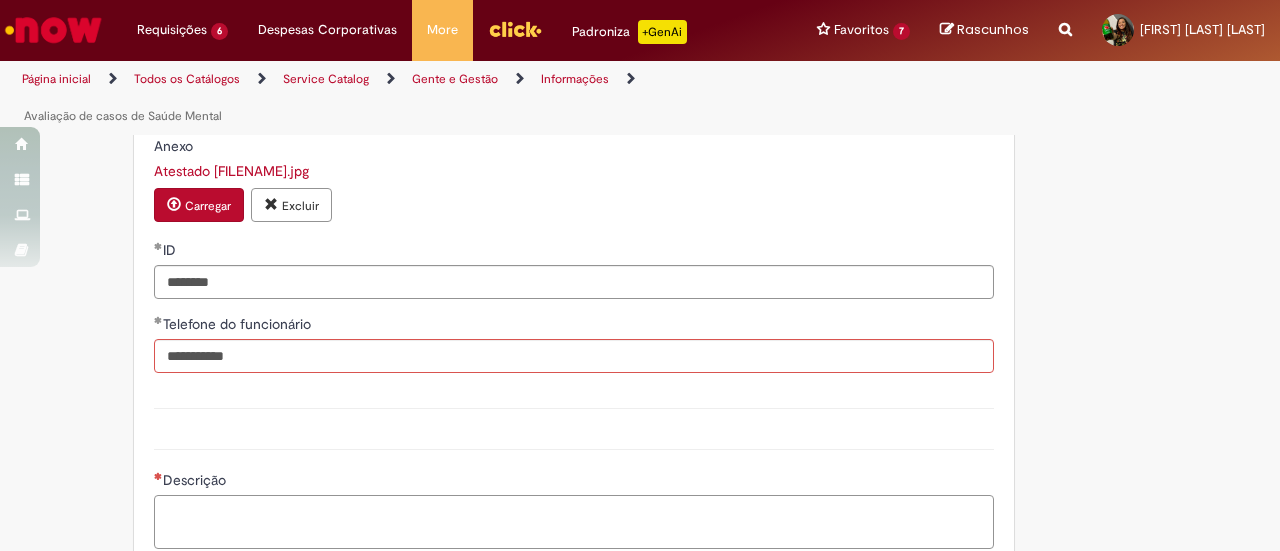 click on "Descrição" at bounding box center [574, 521] 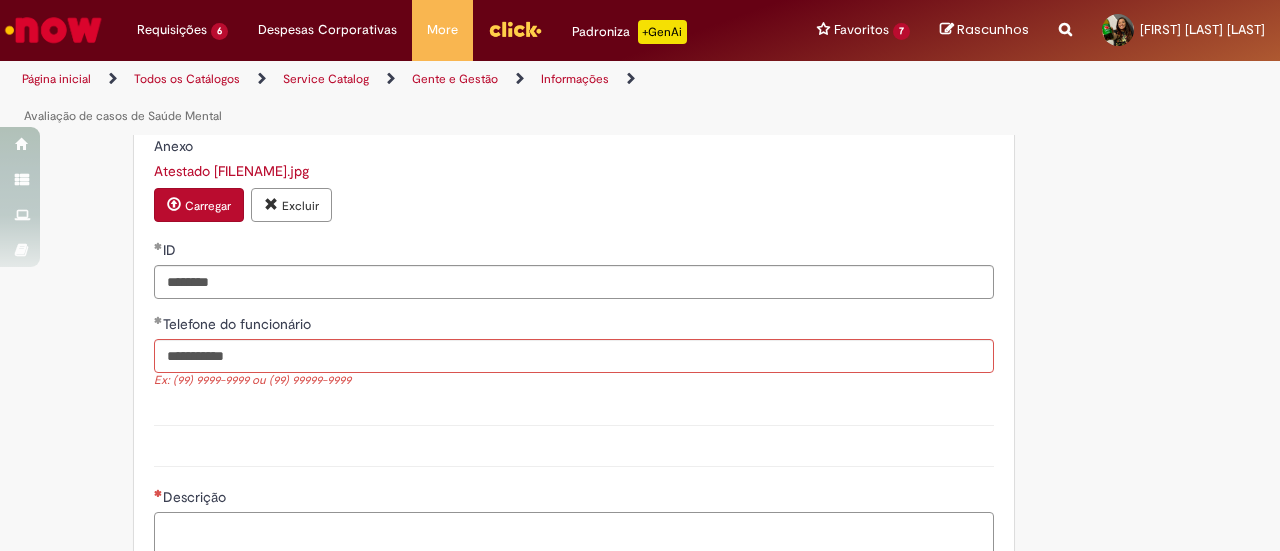 type on "*" 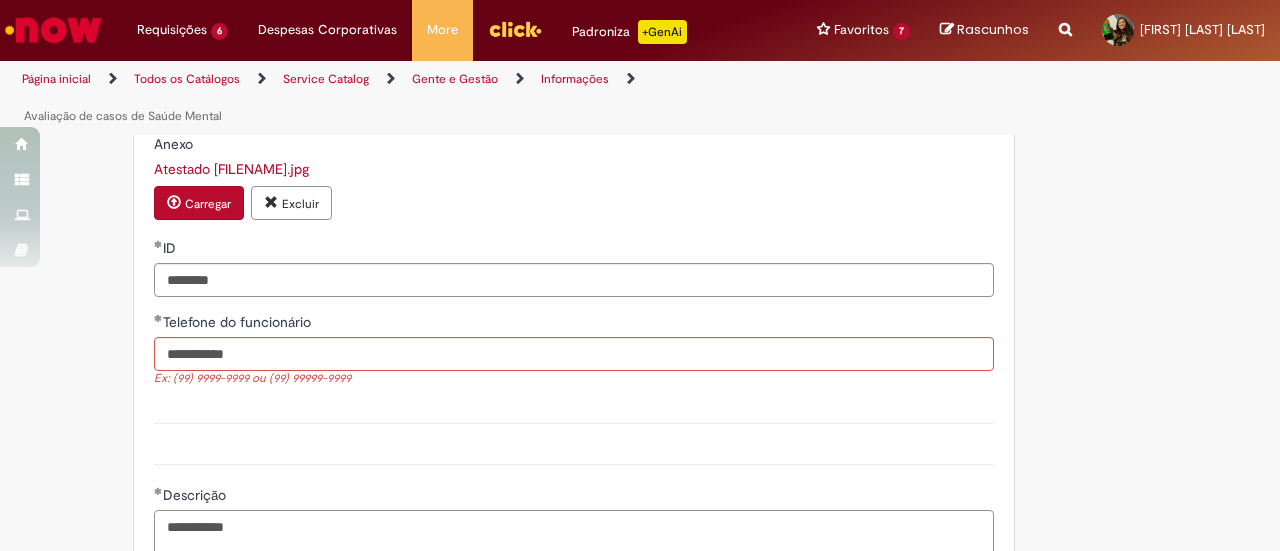 scroll, scrollTop: 1369, scrollLeft: 0, axis: vertical 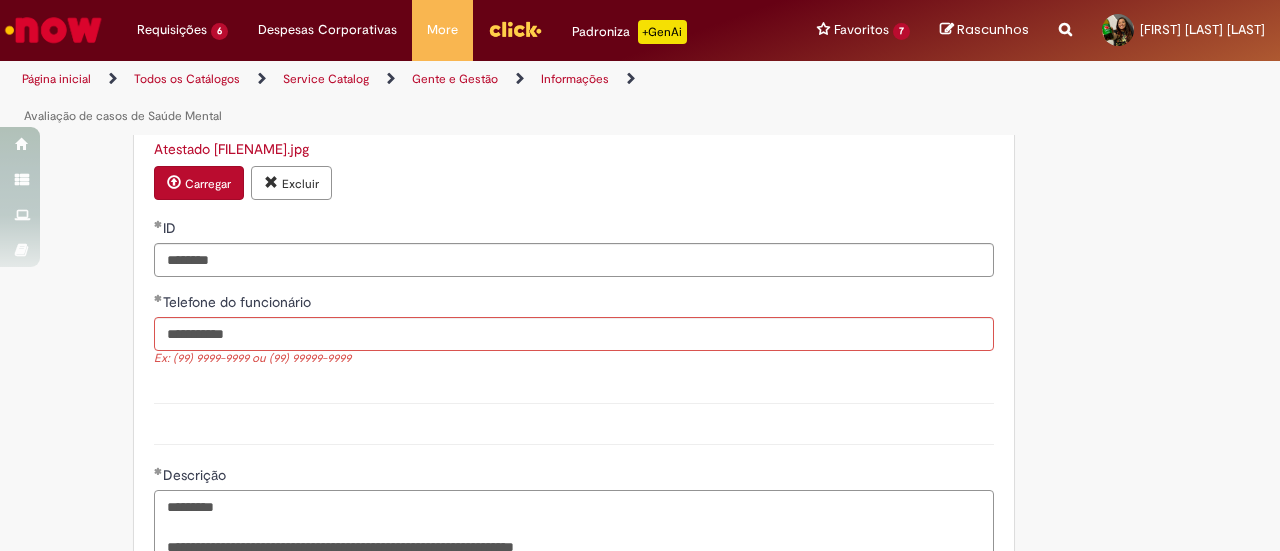 type on "**********" 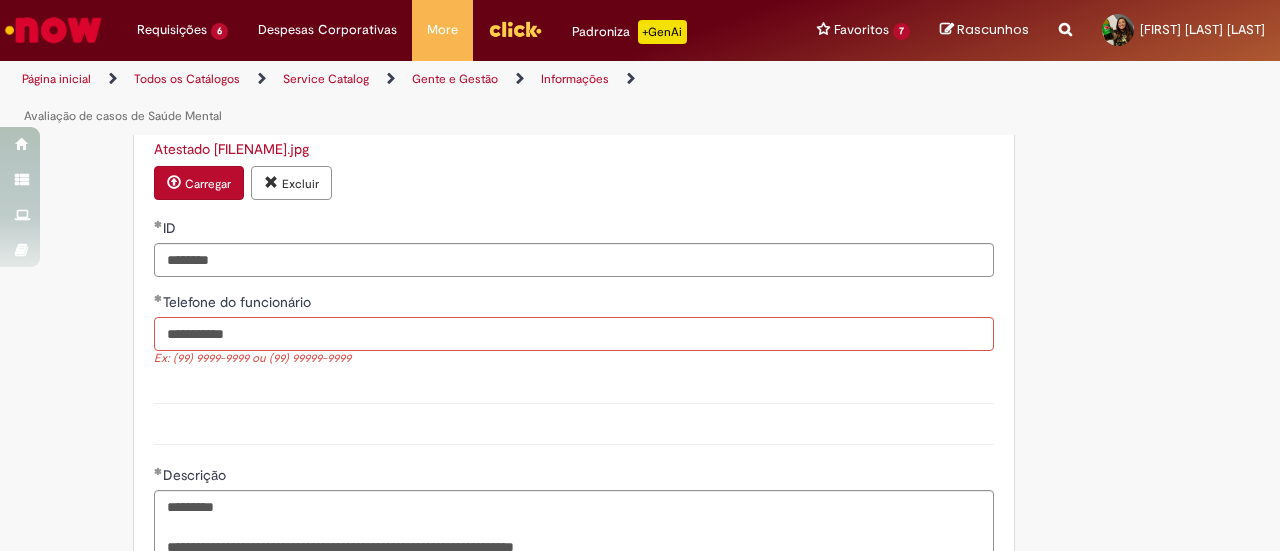 click on "**********" at bounding box center [574, 334] 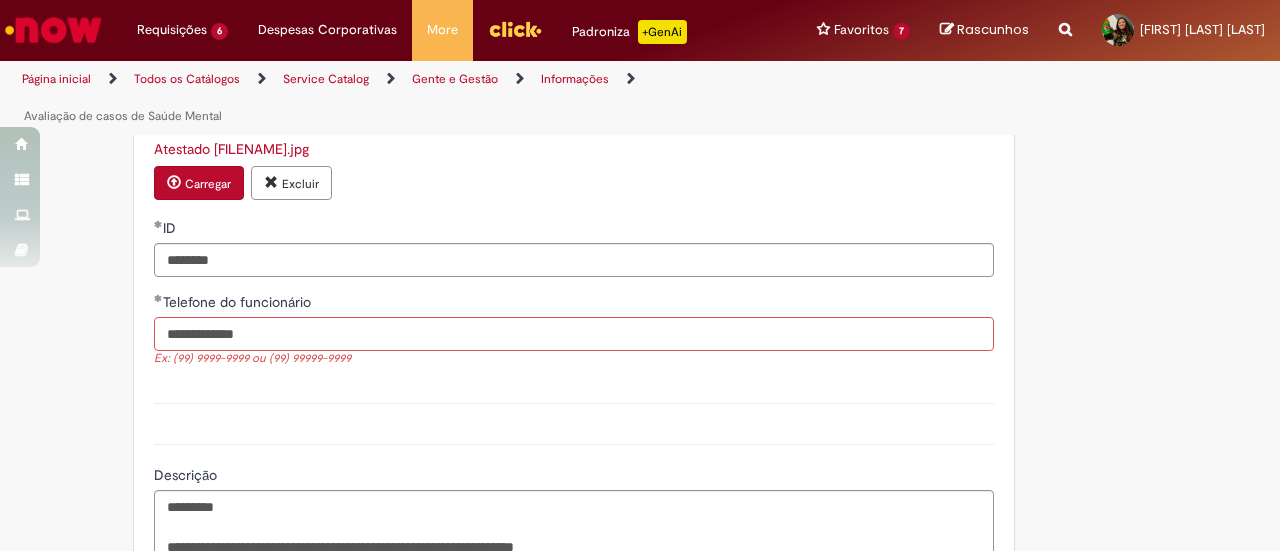 click on "**********" at bounding box center (574, 334) 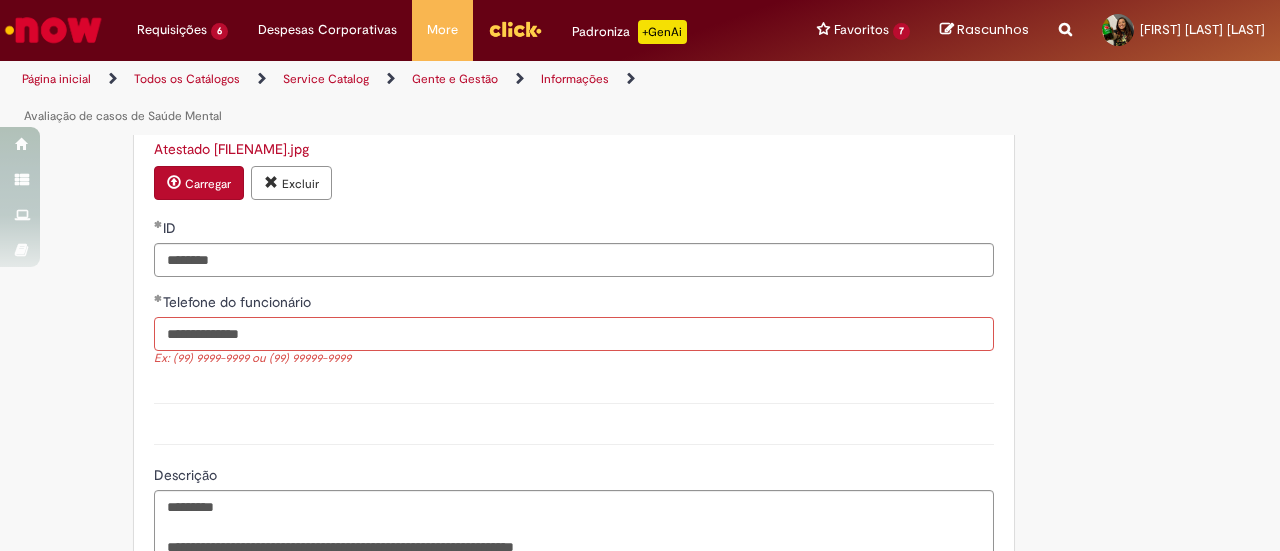 type on "**********" 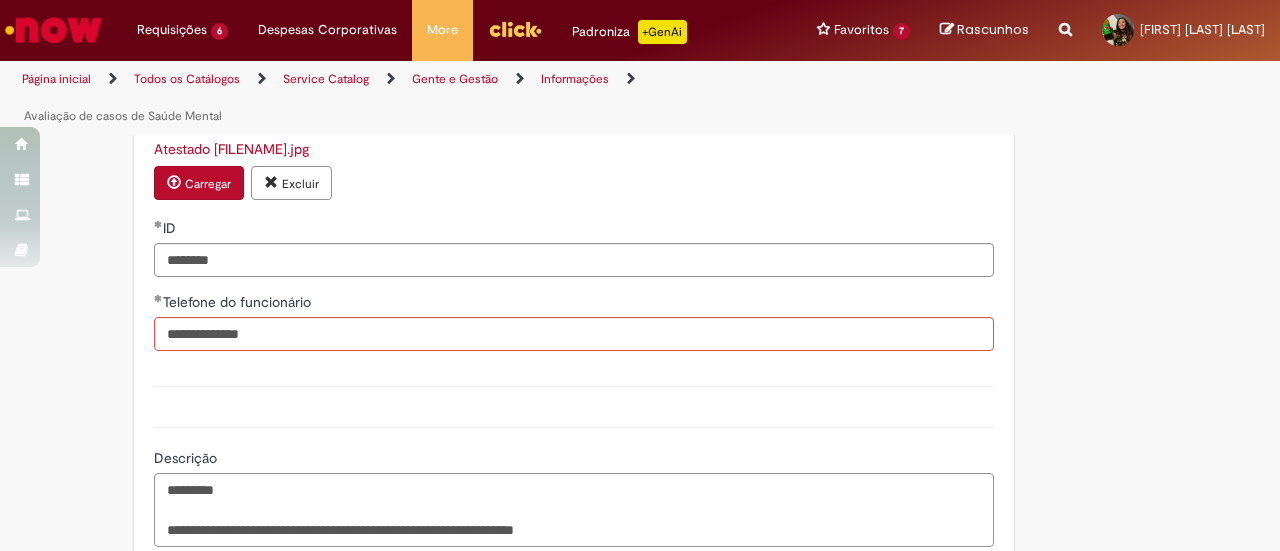 click on "**********" at bounding box center (574, 509) 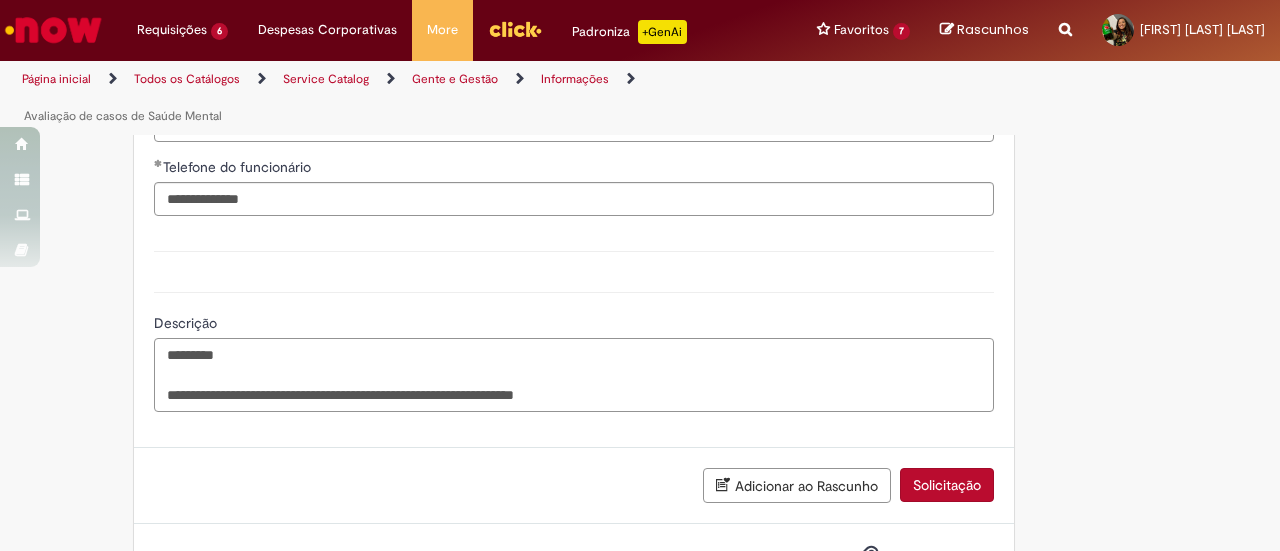 scroll, scrollTop: 1505, scrollLeft: 0, axis: vertical 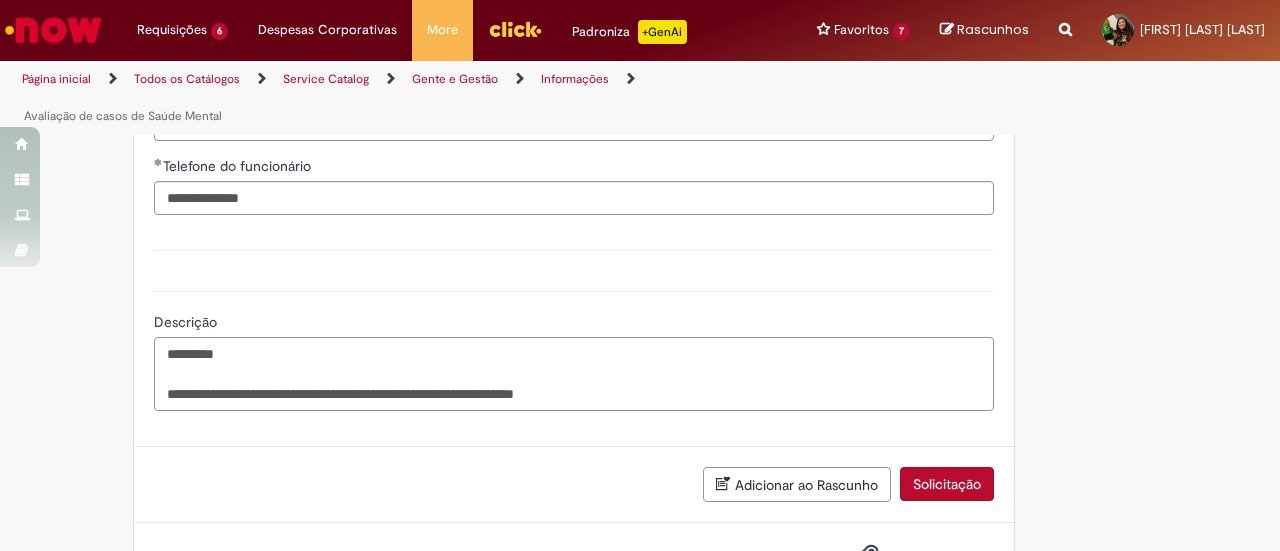 click on "**********" at bounding box center [574, 373] 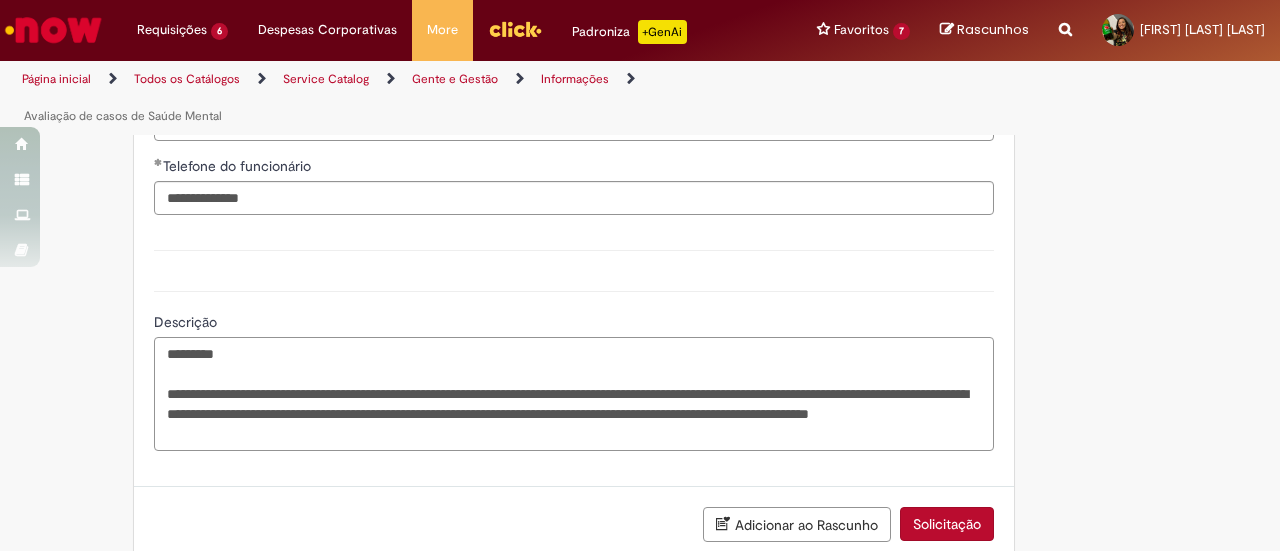 click on "*********" at bounding box center (574, 393) 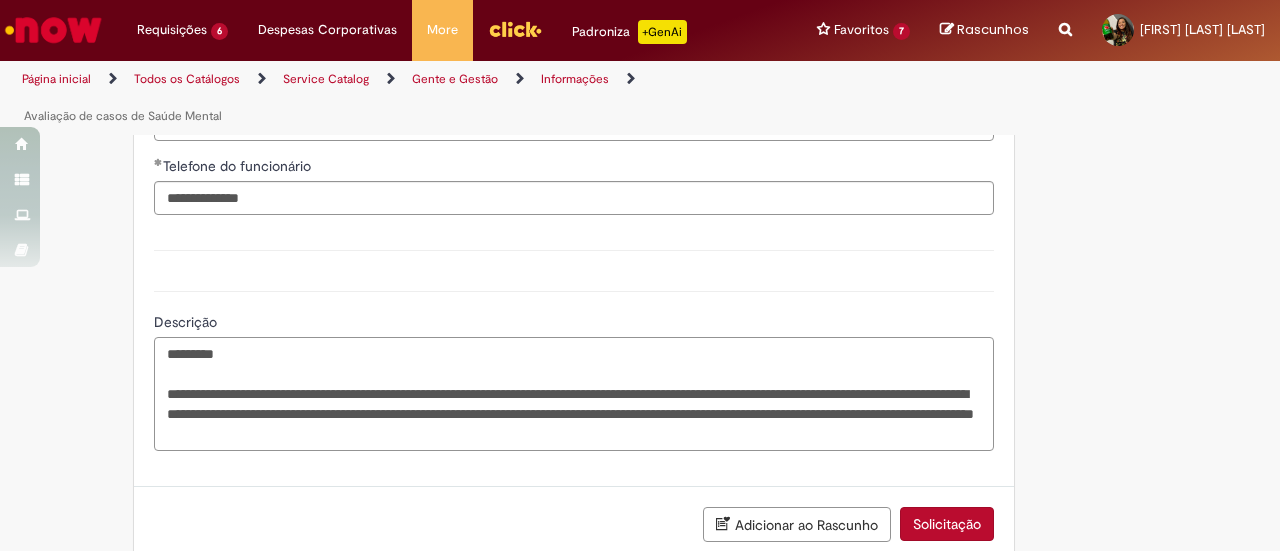 drag, startPoint x: 680, startPoint y: 440, endPoint x: 313, endPoint y: 441, distance: 367.00137 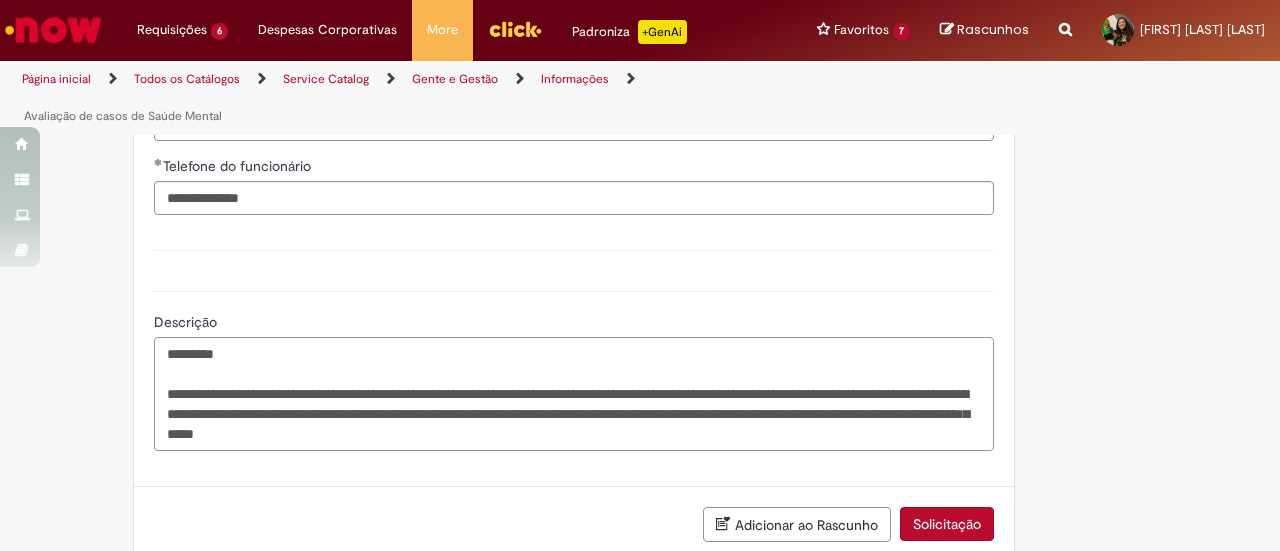 click on "*********" at bounding box center (574, 393) 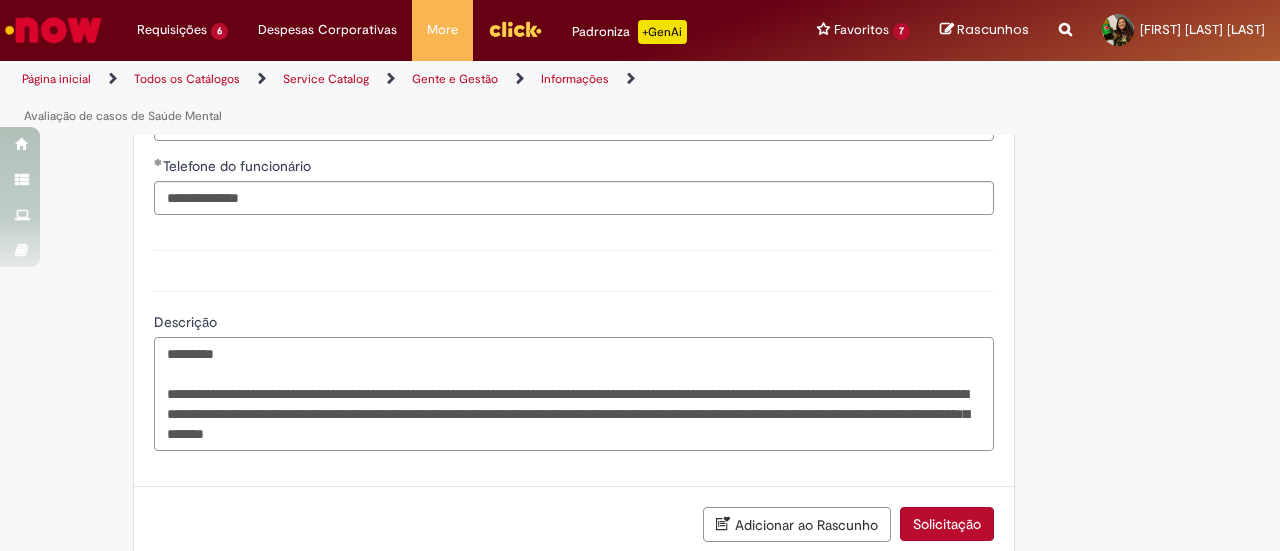 click on "*********" at bounding box center (574, 393) 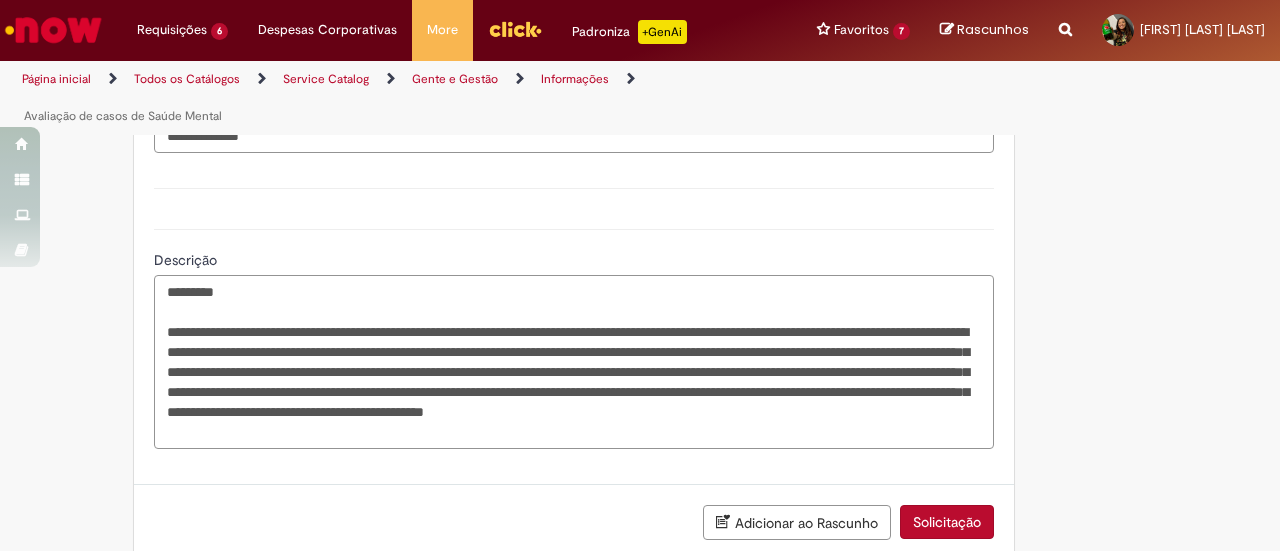 scroll, scrollTop: 1568, scrollLeft: 0, axis: vertical 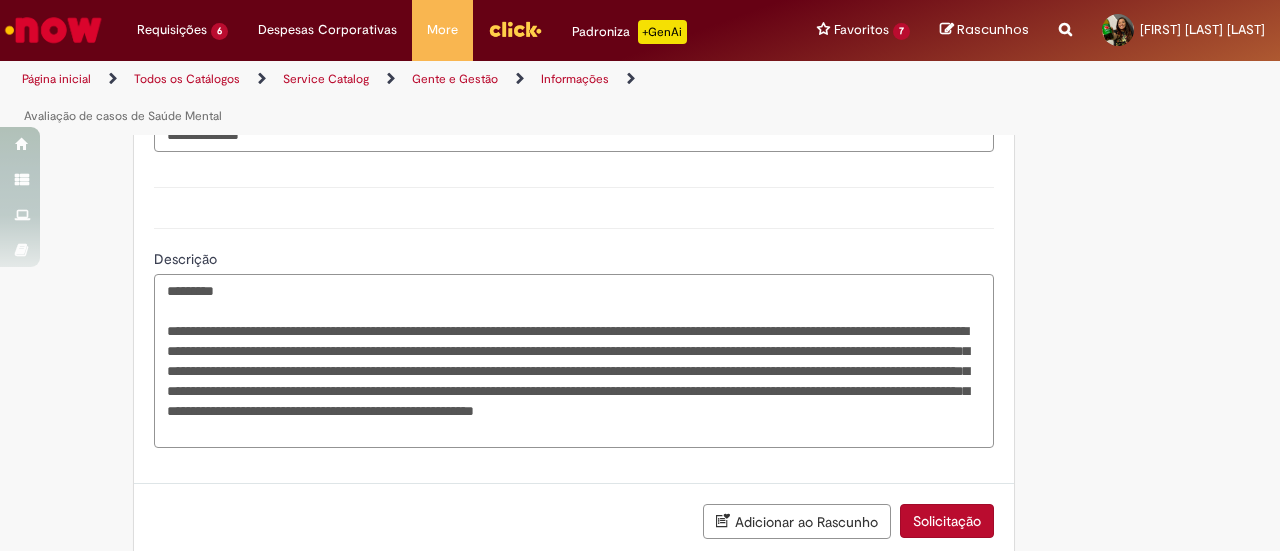 drag, startPoint x: 531, startPoint y: 407, endPoint x: 376, endPoint y: 409, distance: 155.01291 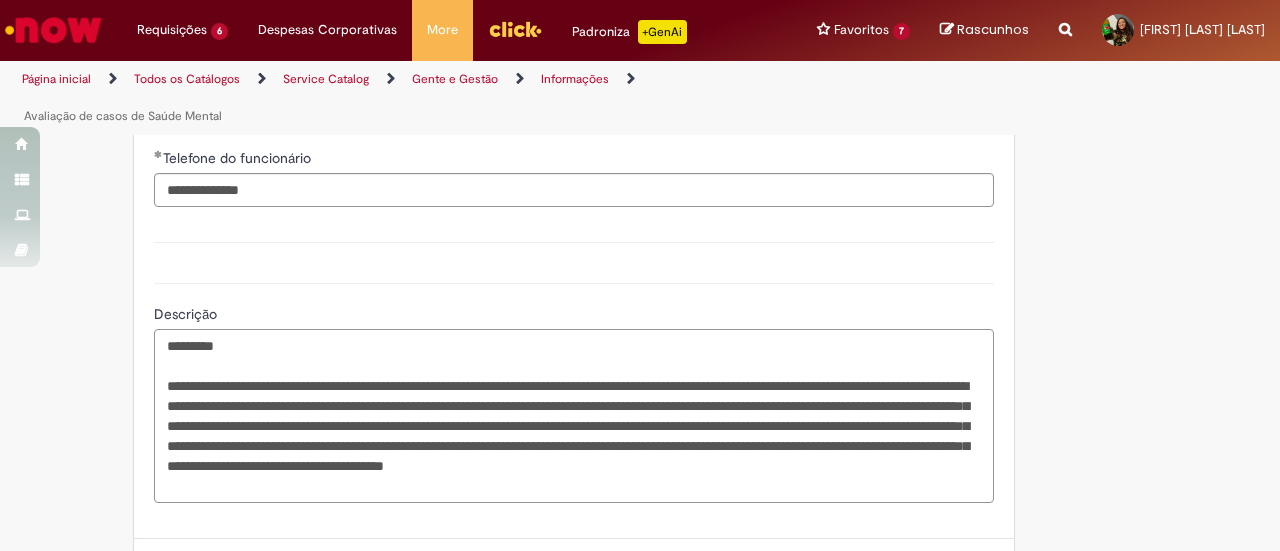 scroll, scrollTop: 1514, scrollLeft: 0, axis: vertical 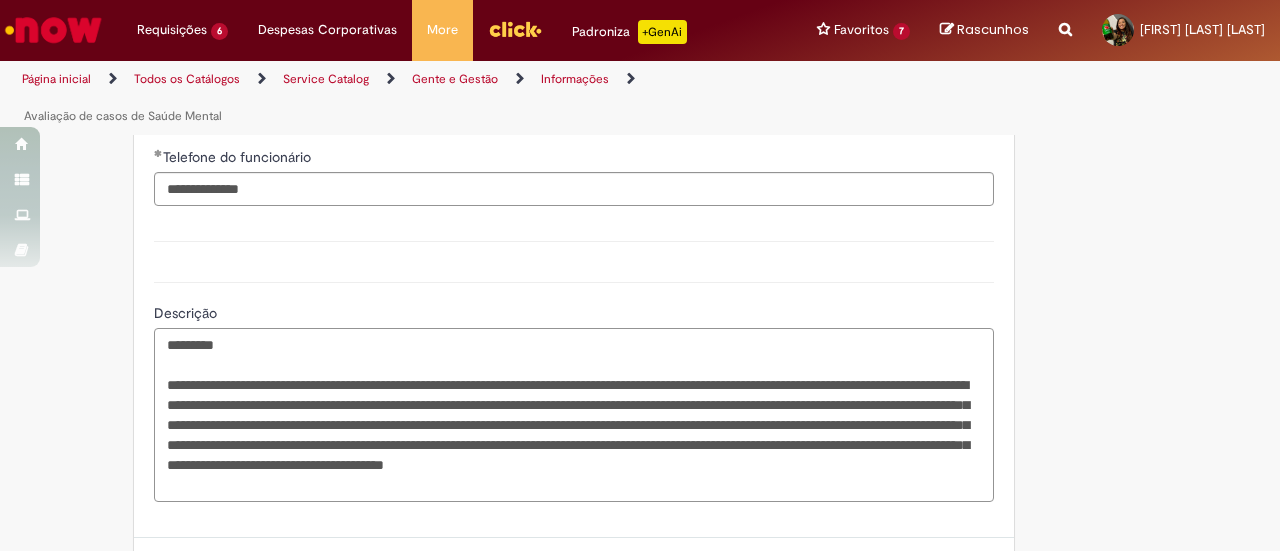 drag, startPoint x: 630, startPoint y: 479, endPoint x: 66, endPoint y: 307, distance: 589.644 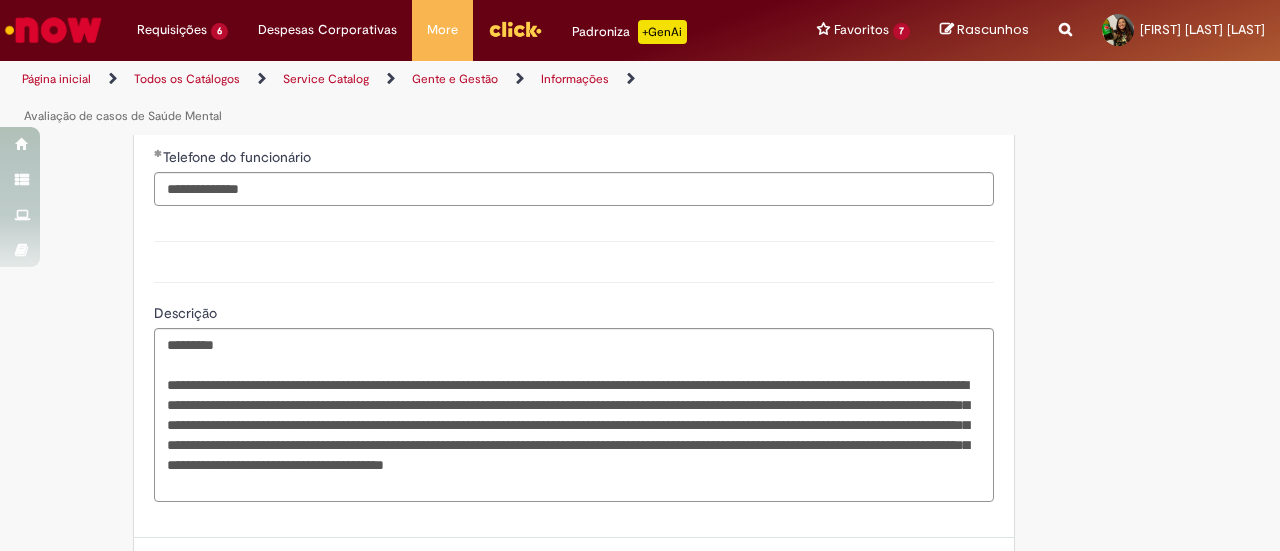 click on "Adicionar a Favoritos
Avaliação de casos de Saúde Mental
Esse chamado atende exclusivamente casos relacionados a saúde mental e se destina a utilização do time de Gente e Gestão e às Lideranças
Caso você queira saber mais sobre a estratégia ou conferir os conteúdos de Saúde Integral, é só acessar nosso Sharepoint:  https://anheuserbuschinbev.sharepoint.com/sites/Beneficiosgg/SitePages/Sa%C3%BAde-Integral.aspx?csf=1&web=1&share=EWxUObpBsGNEr3HruZjDDWMB_3JkoODnyq8KyaocQIc26Q&e=vMcIYg&CID=53561a19-0f82-46b0-bca7-2a9bed79c82b Nessa oferta você encontra suporte multidiciplinar para lidar com questões de saúde mental do time.  Para quais casos esse chamado se destina?
Em casos de necessidade de acompanhamento psicológico ou social para questões relacionadas a saúde mental;
Atenção:
Importante:  saiba diferenciar os tipos de chamado:" at bounding box center (640, -328) 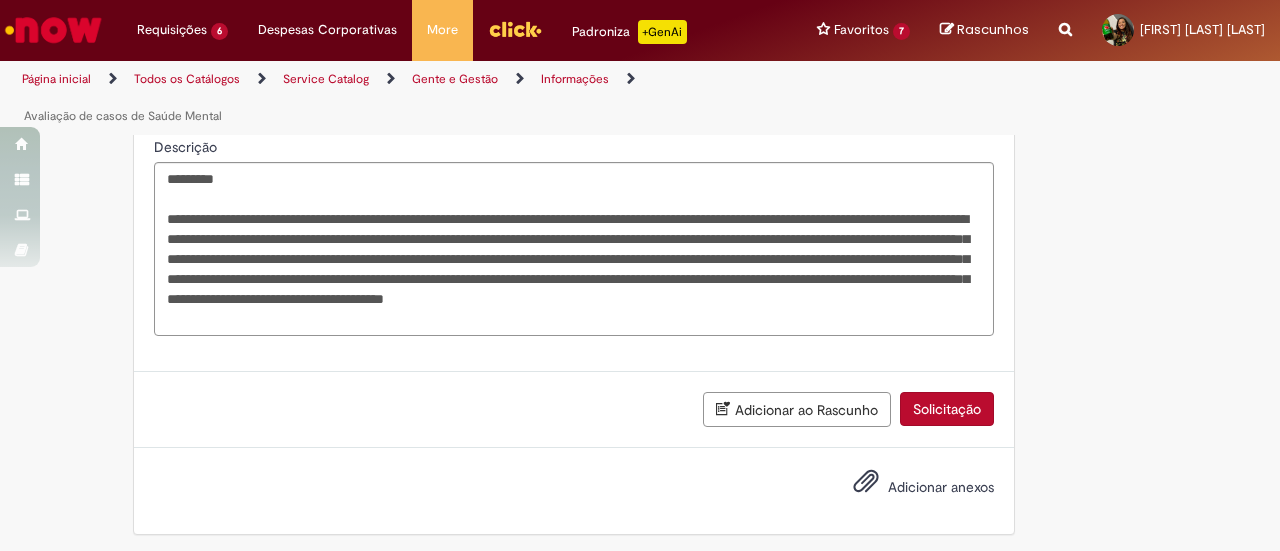 click on "Solicitação" at bounding box center (947, 409) 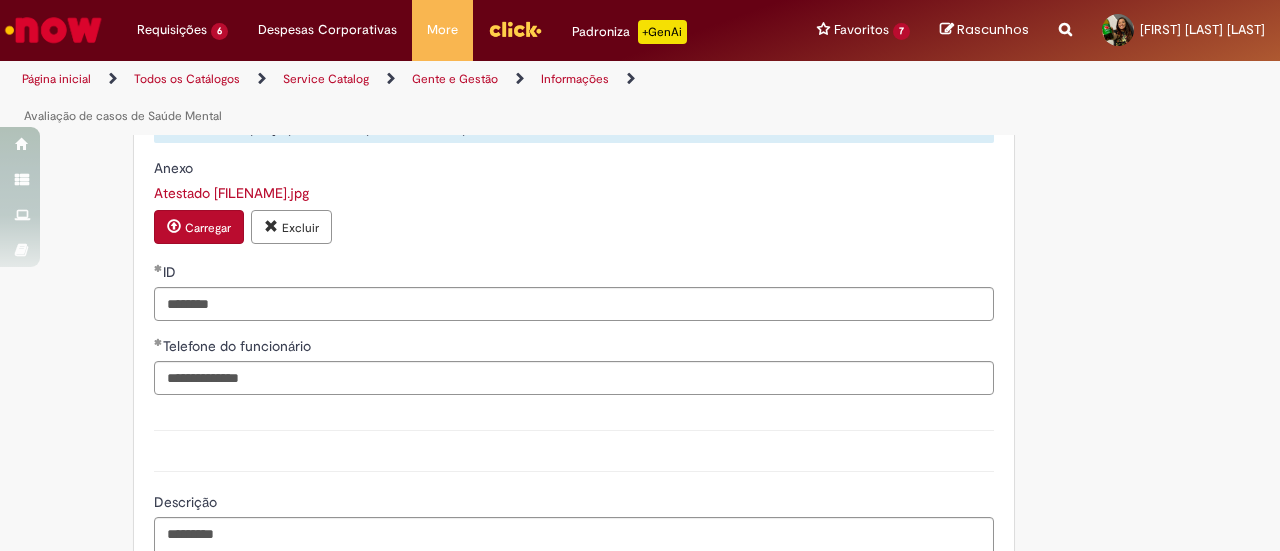 scroll, scrollTop: 1324, scrollLeft: 0, axis: vertical 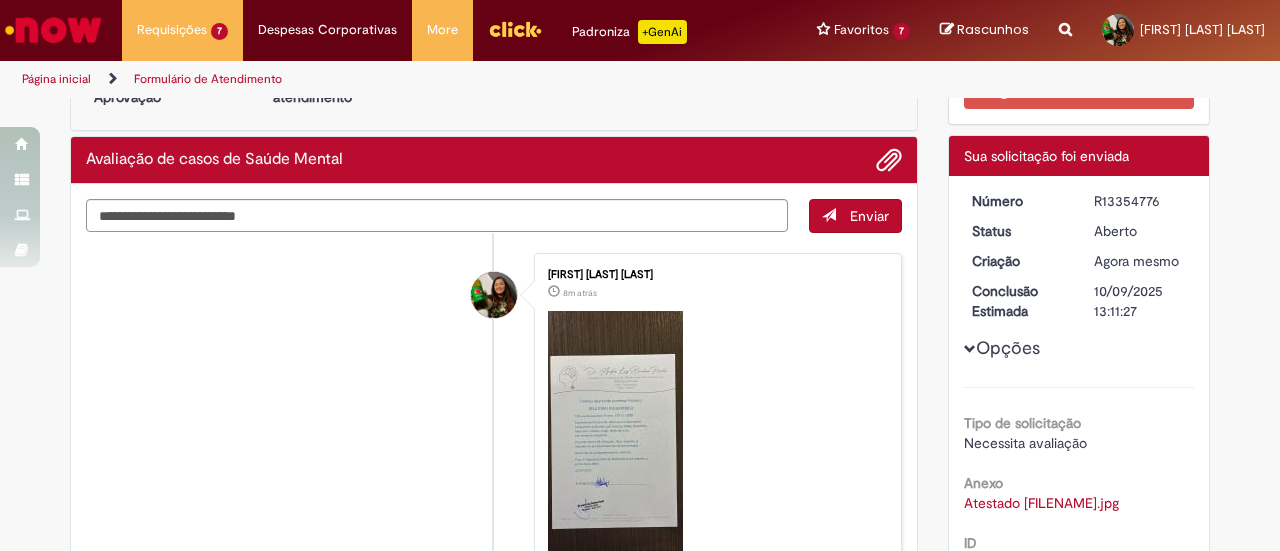 click on "Opções" at bounding box center [0, 0] 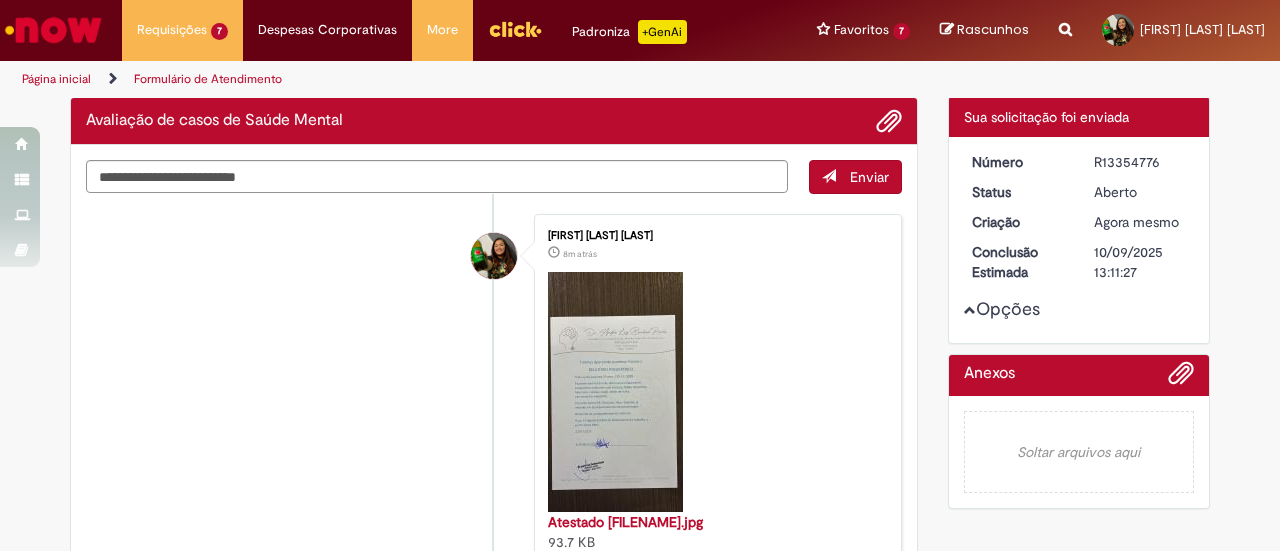 scroll, scrollTop: 117, scrollLeft: 0, axis: vertical 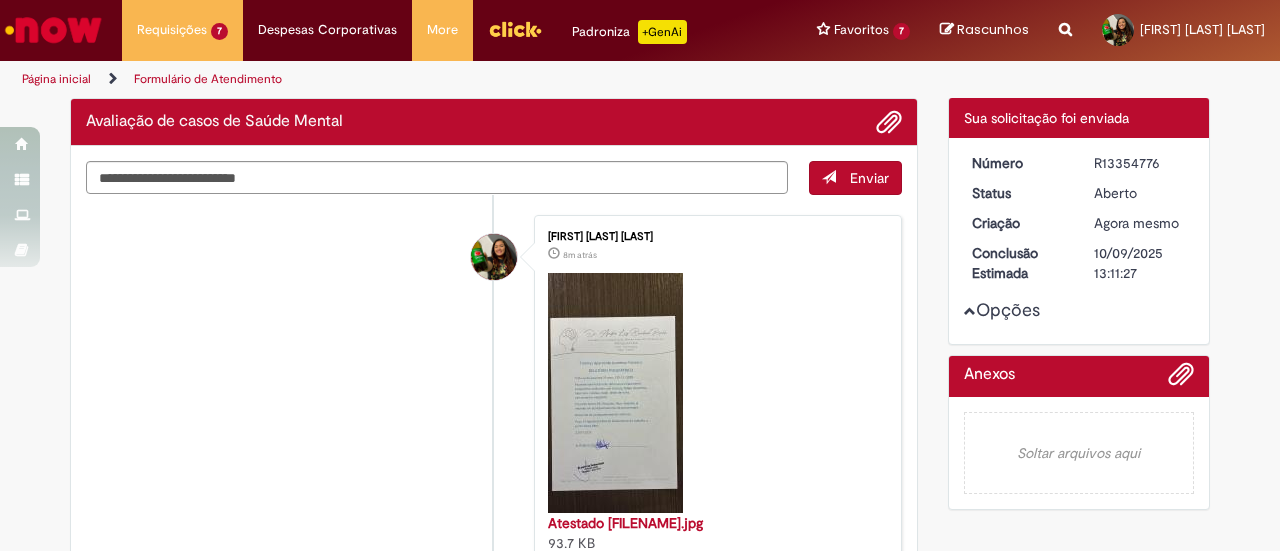 click on "Opções" at bounding box center [1079, 241] 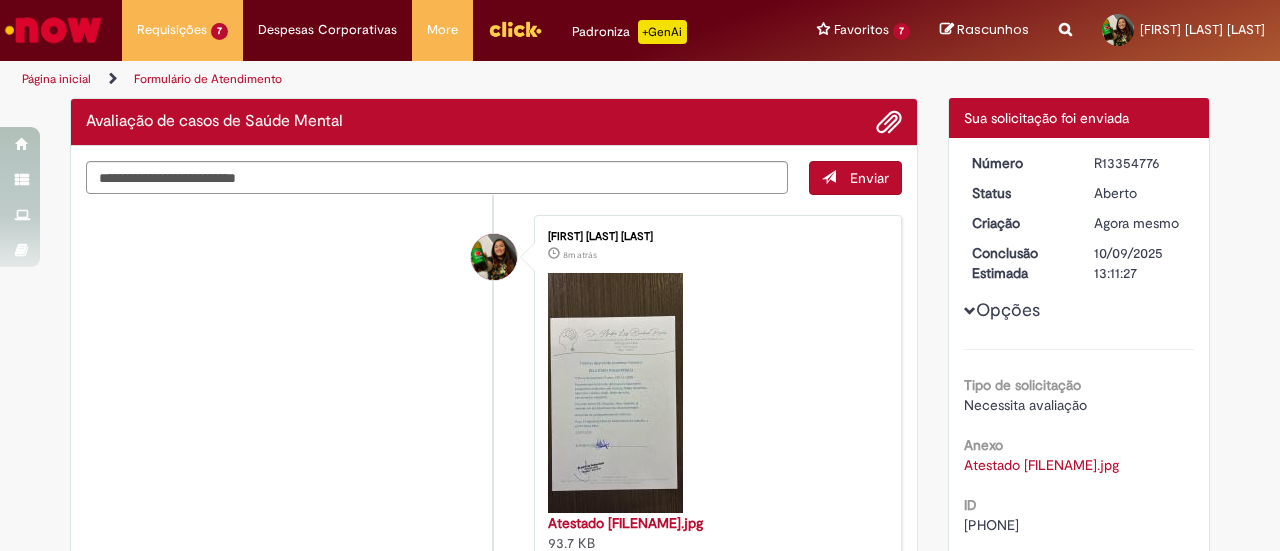 click on "Opções" at bounding box center (0, 0) 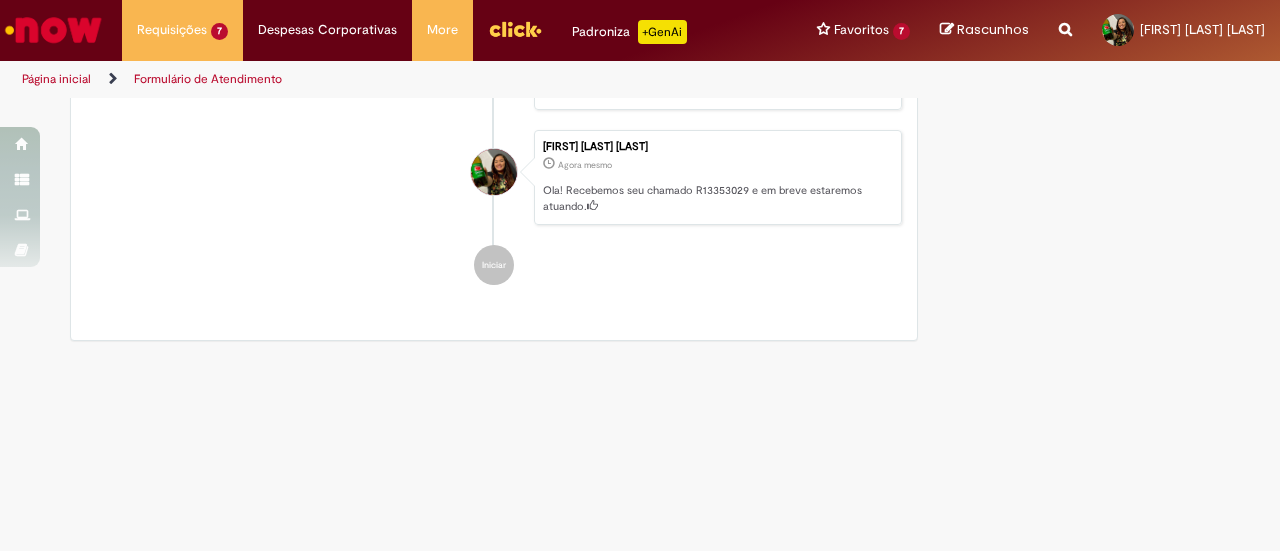scroll, scrollTop: 0, scrollLeft: 0, axis: both 